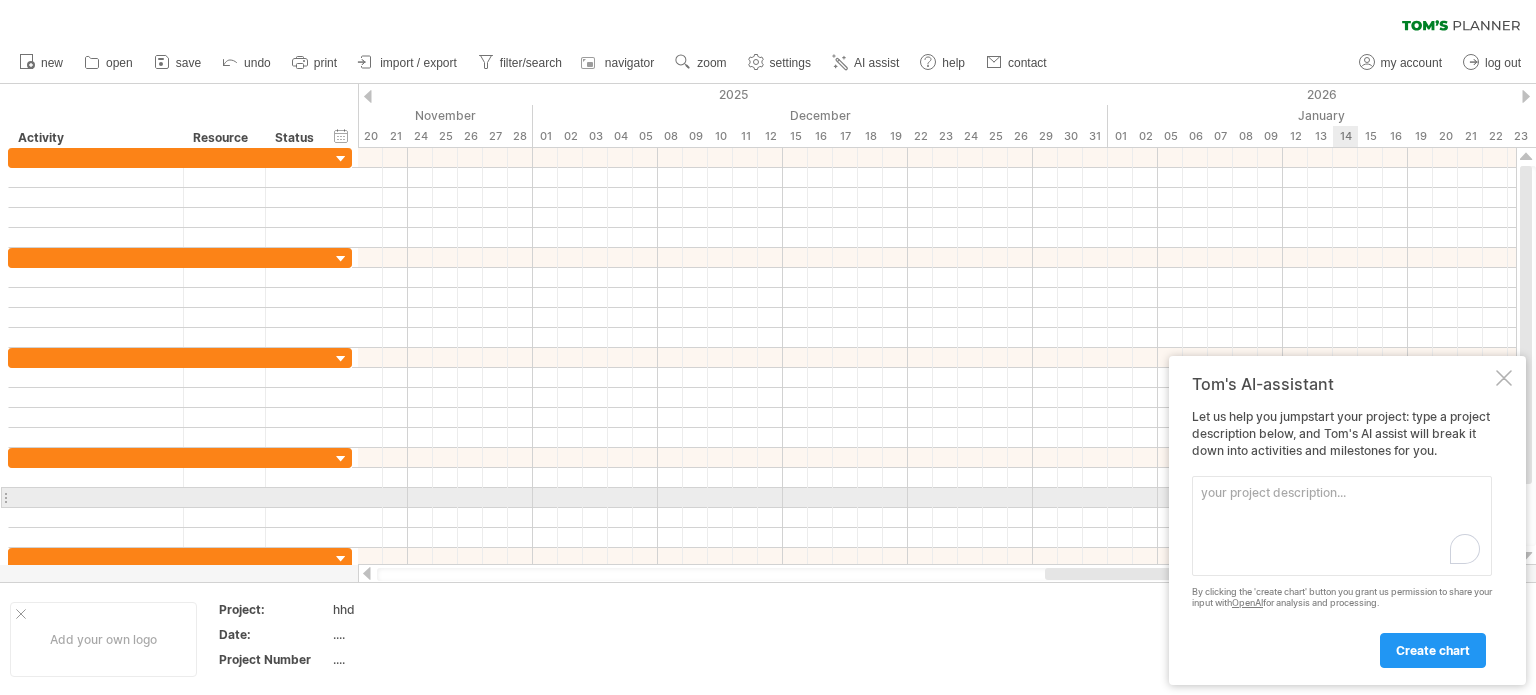 scroll, scrollTop: 0, scrollLeft: 0, axis: both 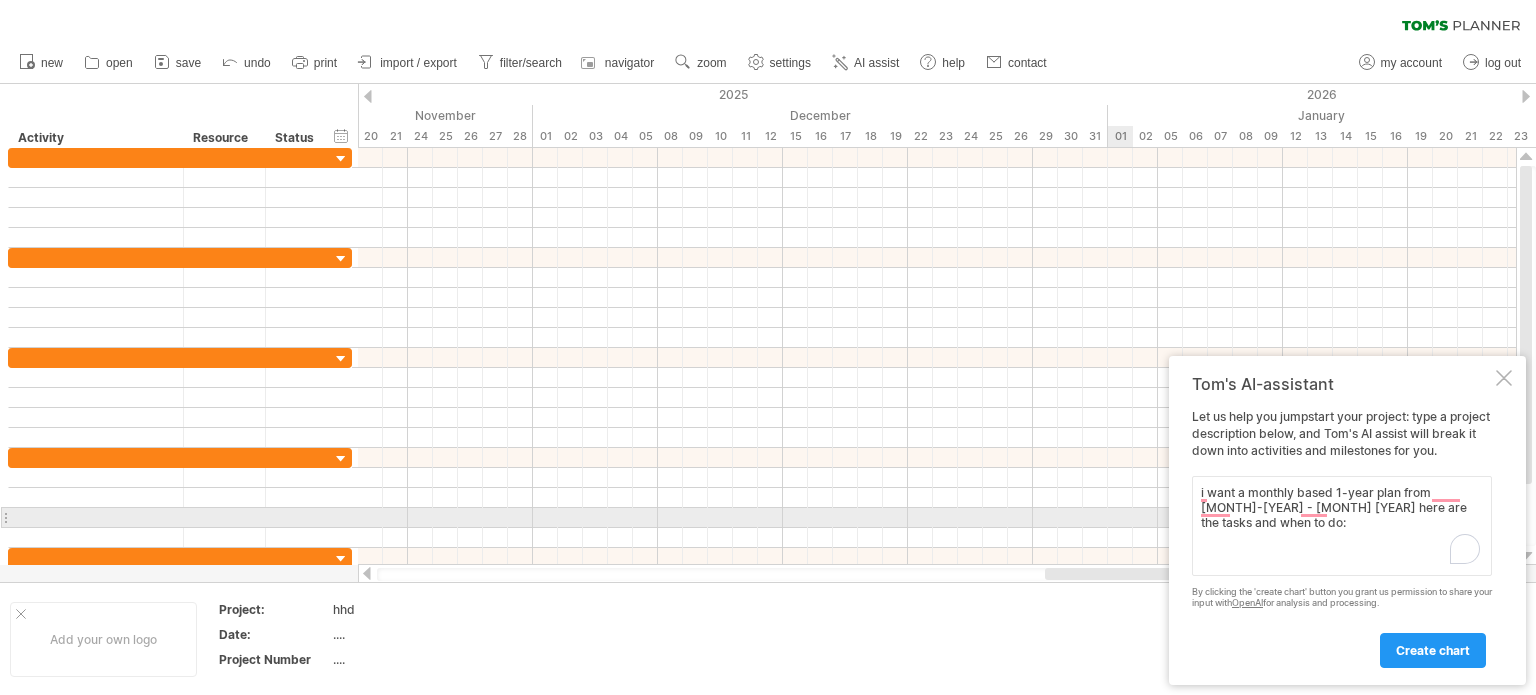 click on "i want a monthly based 1-year plan from [MONTH]-[YEAR] - [MONTH] [YEAR] here are the tasks and when to do:" at bounding box center (1342, 526) 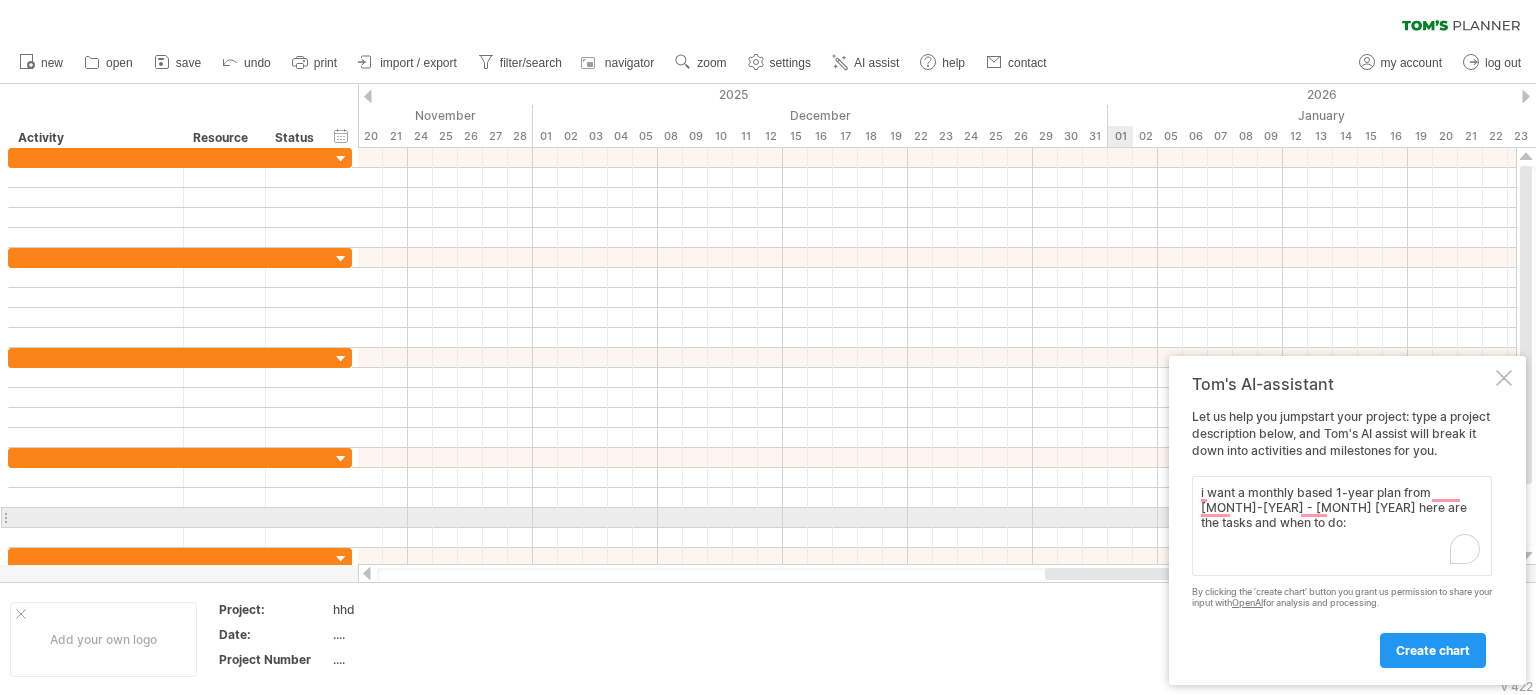 paste on "Task	[MONTH]	[MONTH]	[MONTH]	[MONTH]	[MONTH]	[MONTH]	[MONTH]	[MONTH]	[MONTH]	[MONTH]	[MONTH]	[MONTH]
1. Literature Review & Study Design	●	●
2. Analyze Existing ME/MI STS Data		●	●	●
3. Design & Set Up Pilot Dual-Task Study			●	●	●
4. Participant Recruitment & Preparation				●	●	●
5. Pilot Data Collection (Sit-to-Walk + Cog Task)					●	●	●
6. Preprocessing & Feature Extraction						●	●	●
7. Multimodal Analysis & ML Modeling							●	●	●
8. Present STS Analysis Results at BIOROB									●
9. Finalize Pilot Results for WFNR Presentation										●	●
10. Reporting, Final Docs, & Manuscript Prep" 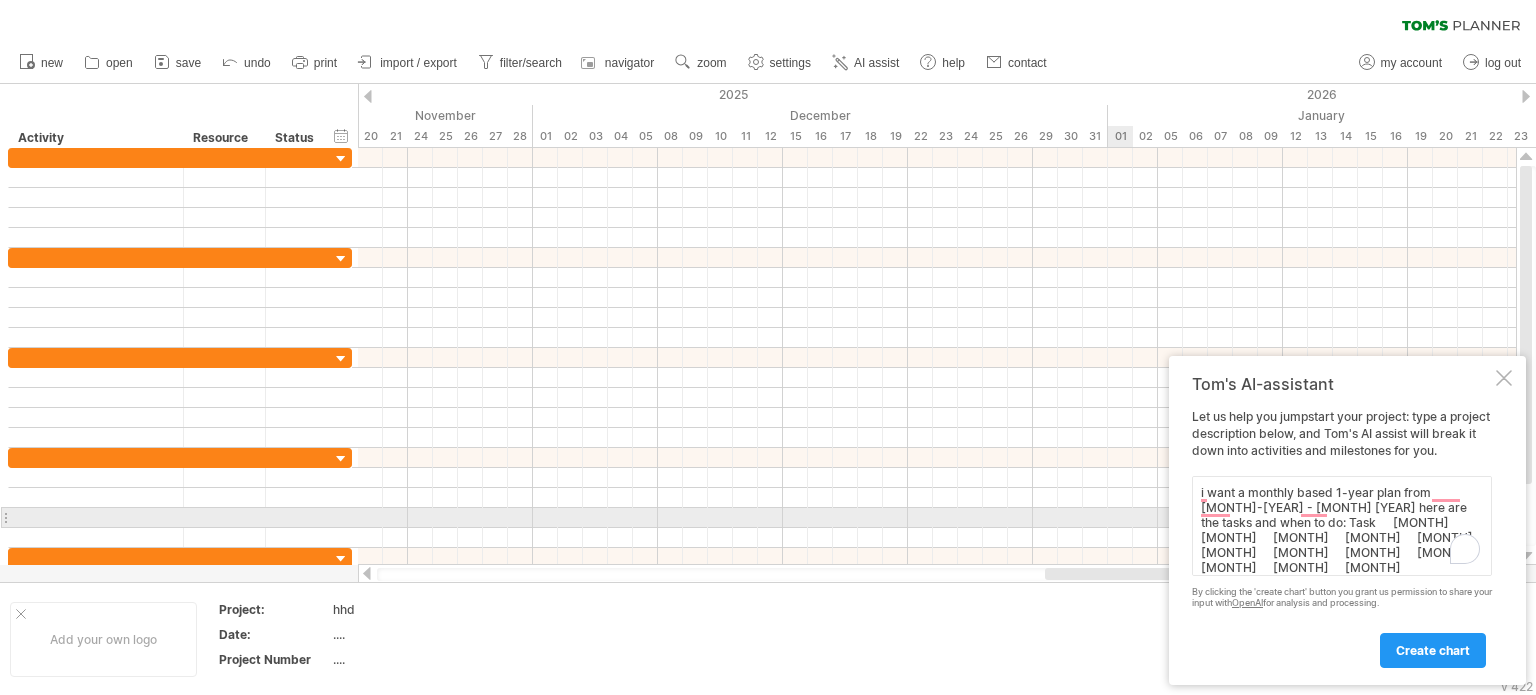 scroll, scrollTop: 260, scrollLeft: 0, axis: vertical 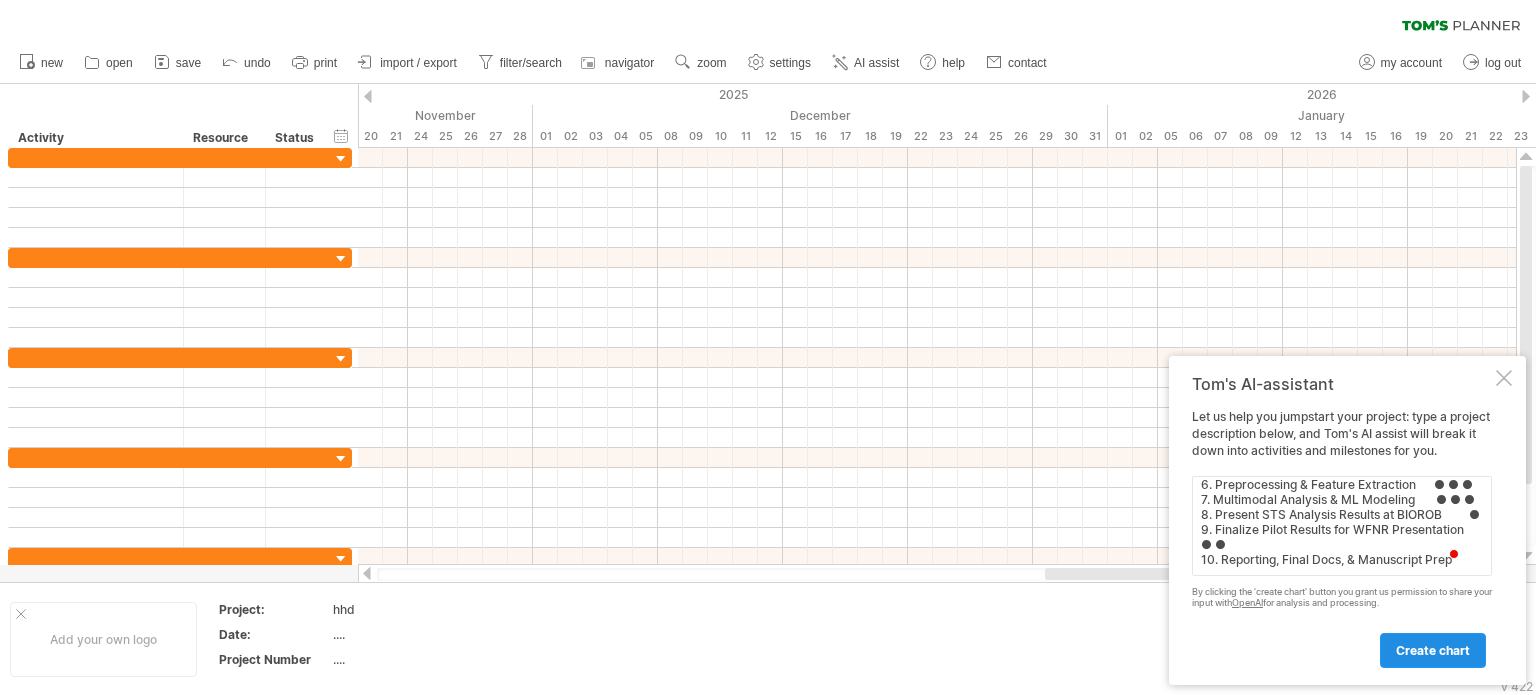 type on "i want a monthly based 1-year plan from [MONTH]-[YEAR] - [MONTH] [YEAR] here are the tasks and when to do: Task [MONTH] [MONTH] [MONTH] [MONTH] [MONTH] [MONTH] [MONTH] [MONTH] [MONTH] [MONTH] [MONTH] [MONTH]
1. Literature Review & Study Design ● ●
2. Analyze Existing ME/MI STS Data  ● ● ●
3. Design & Set Up Pilot Dual-Task Study   ● ● ●
4. Participant Recruitment & Preparation    ● ● ●
5. Pilot Data Collection (Sit-to-Walk + Cog Task)     ● ● ●
6. Preprocessing & Feature Extraction      ● ● ●
7. Multimodal Analysis & ML Modeling       ● ● ●
8. Present STS Analysis Results at BIOROB         ●
9. Finalize Pilot Results for WFNR Presentation          ● ●
10. Reporting, Final Docs, & Manuscript Prep" 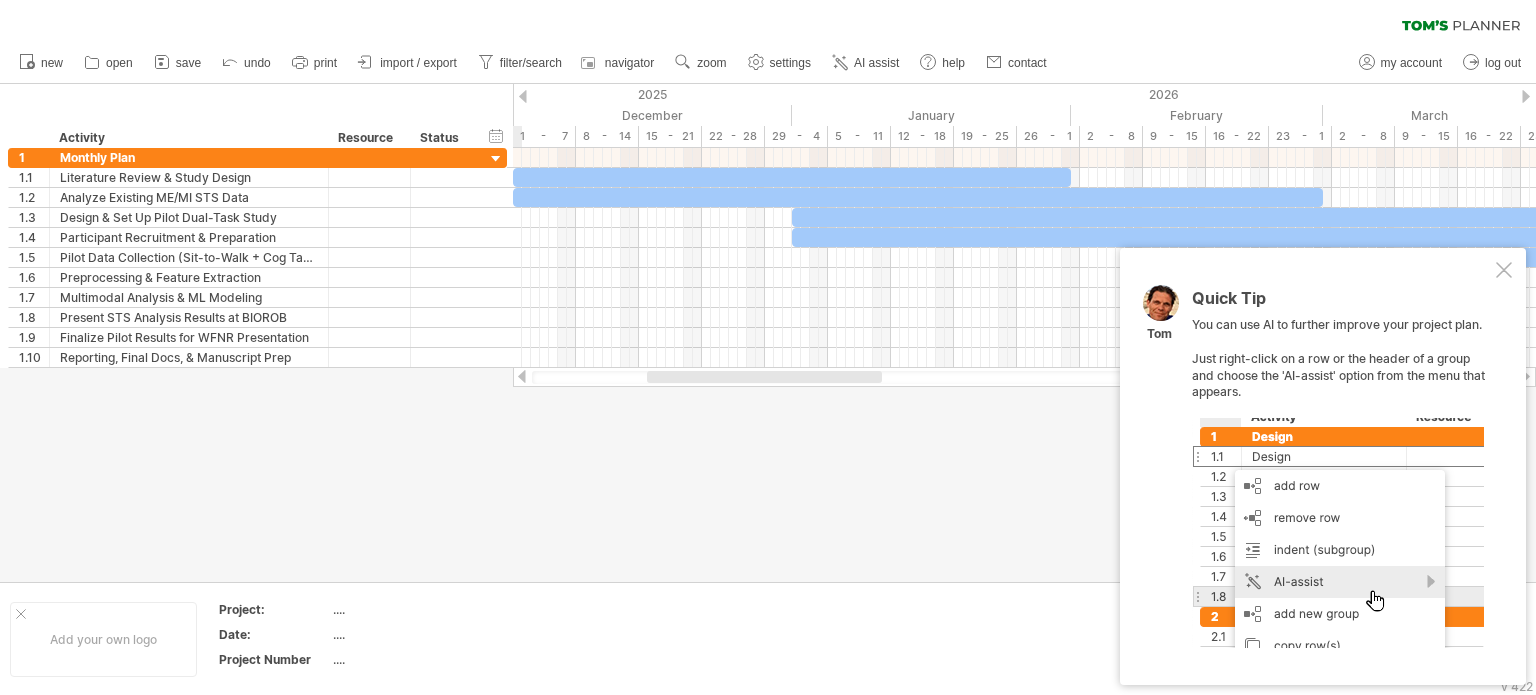 click on "Quick Tip You can use AI to further improve your project plan. Just right-click on a row or the header of a group and choose the 'AI-assist' option from the menu that appears.   Tom" at bounding box center [1342, 469] 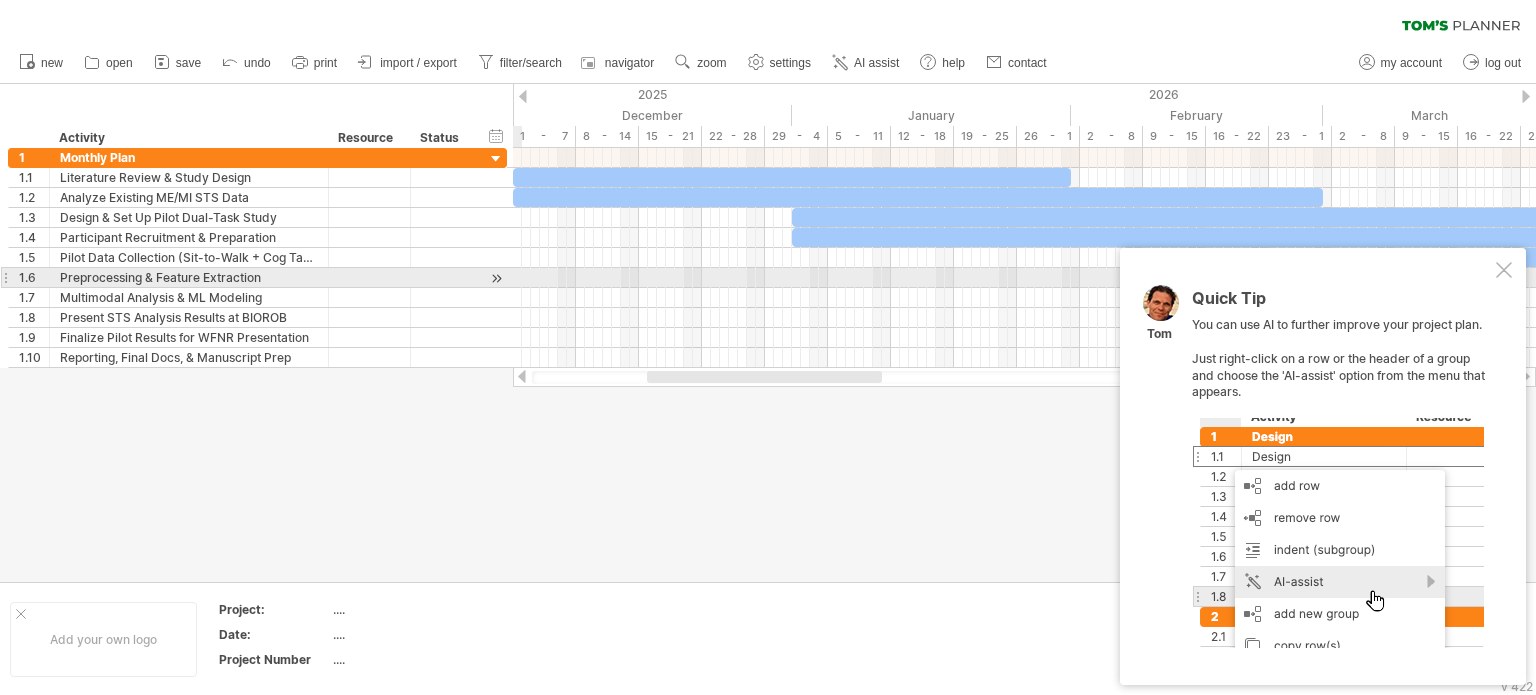 click at bounding box center [1504, 270] 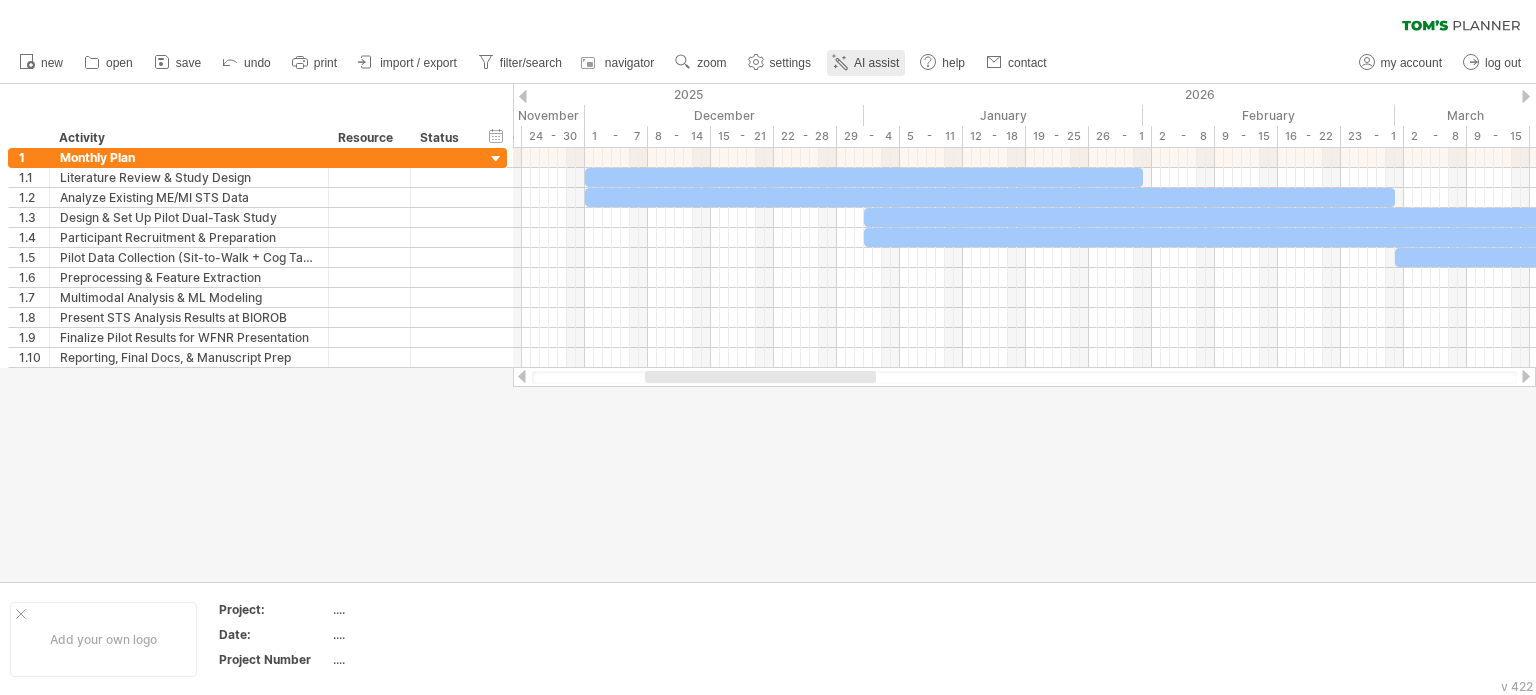 click on "AI assist" at bounding box center [876, 63] 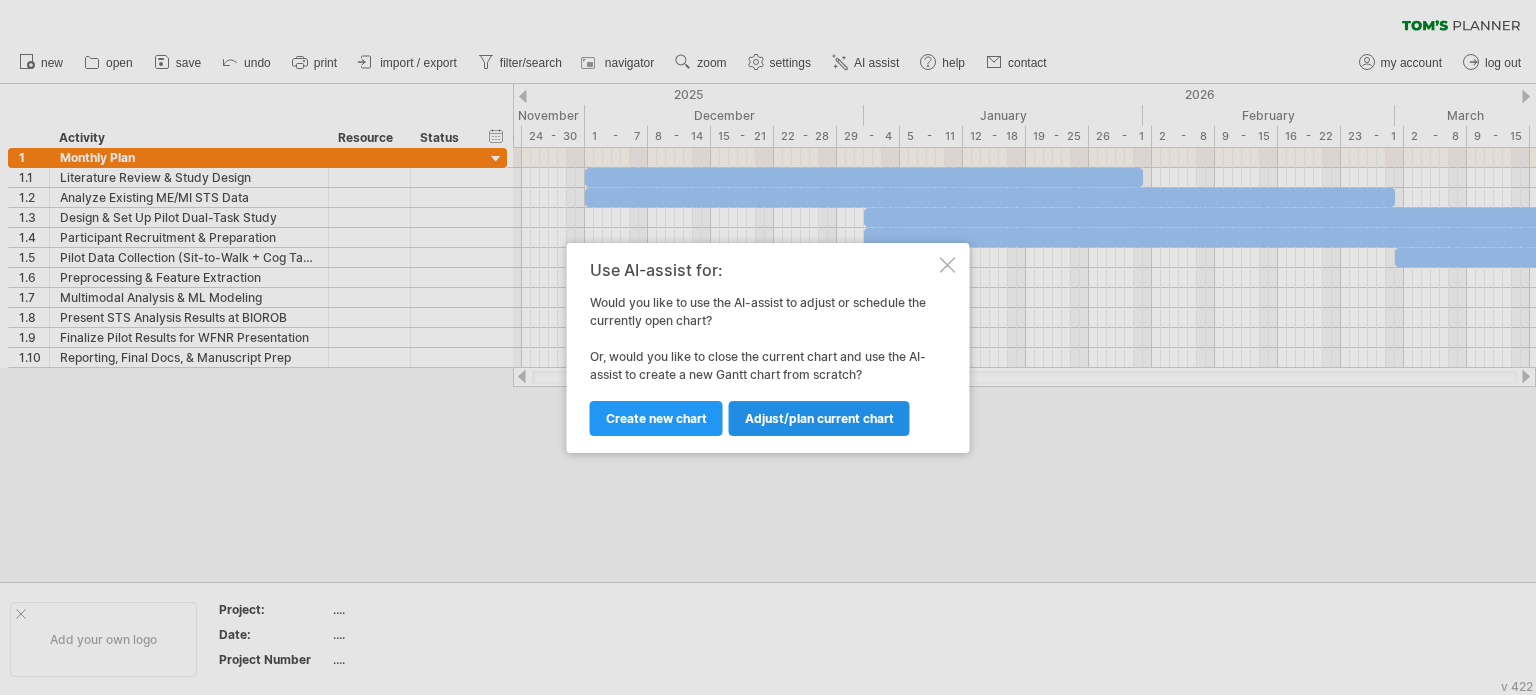 click on "Adjust/plan current chart" at bounding box center [819, 418] 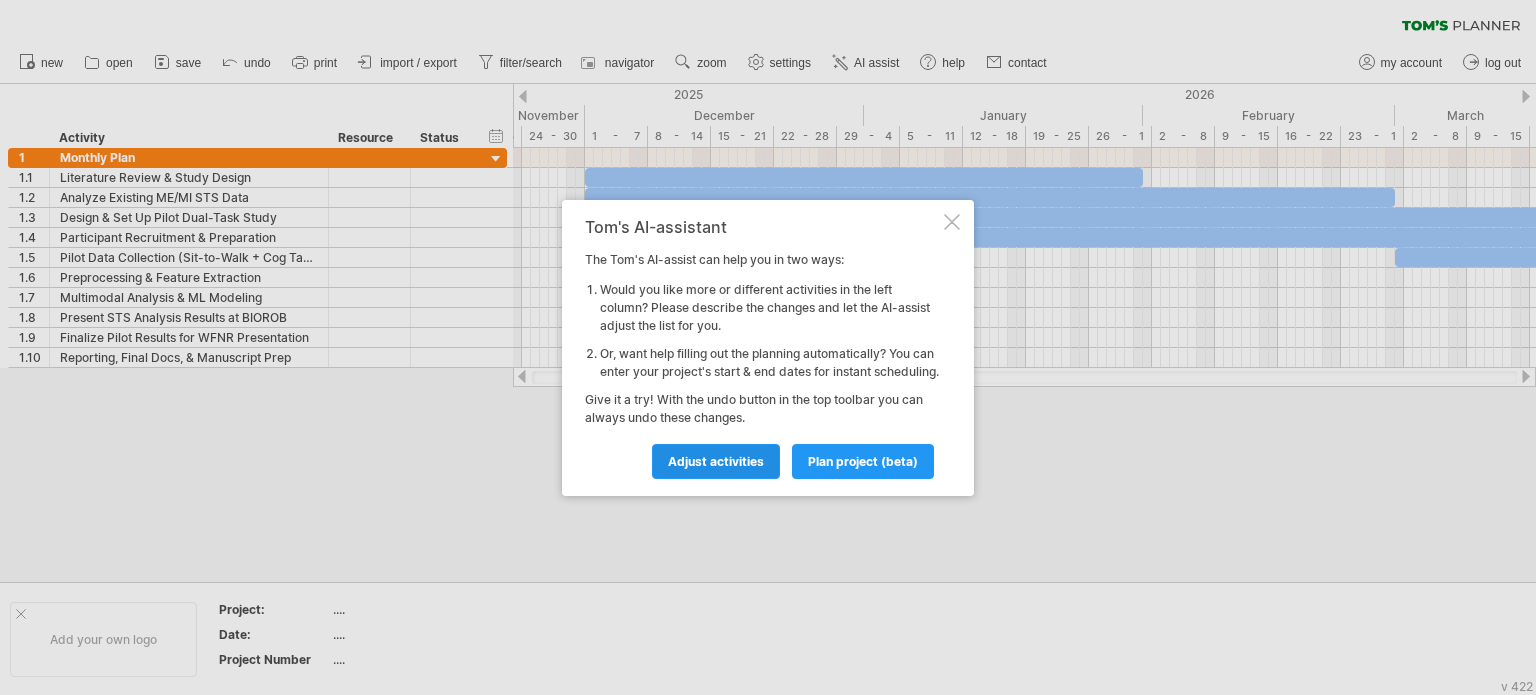 click on "Adjust activities" at bounding box center (716, 461) 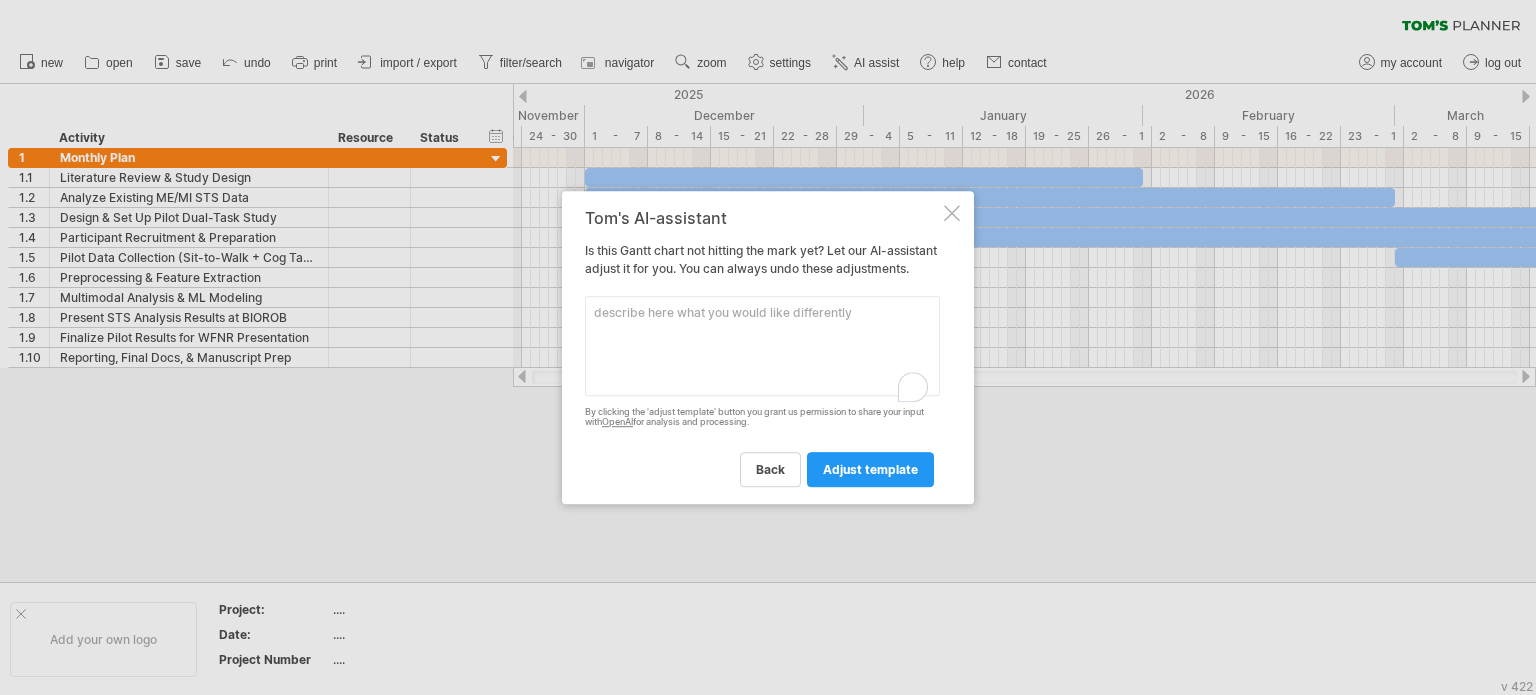 click at bounding box center [762, 346] 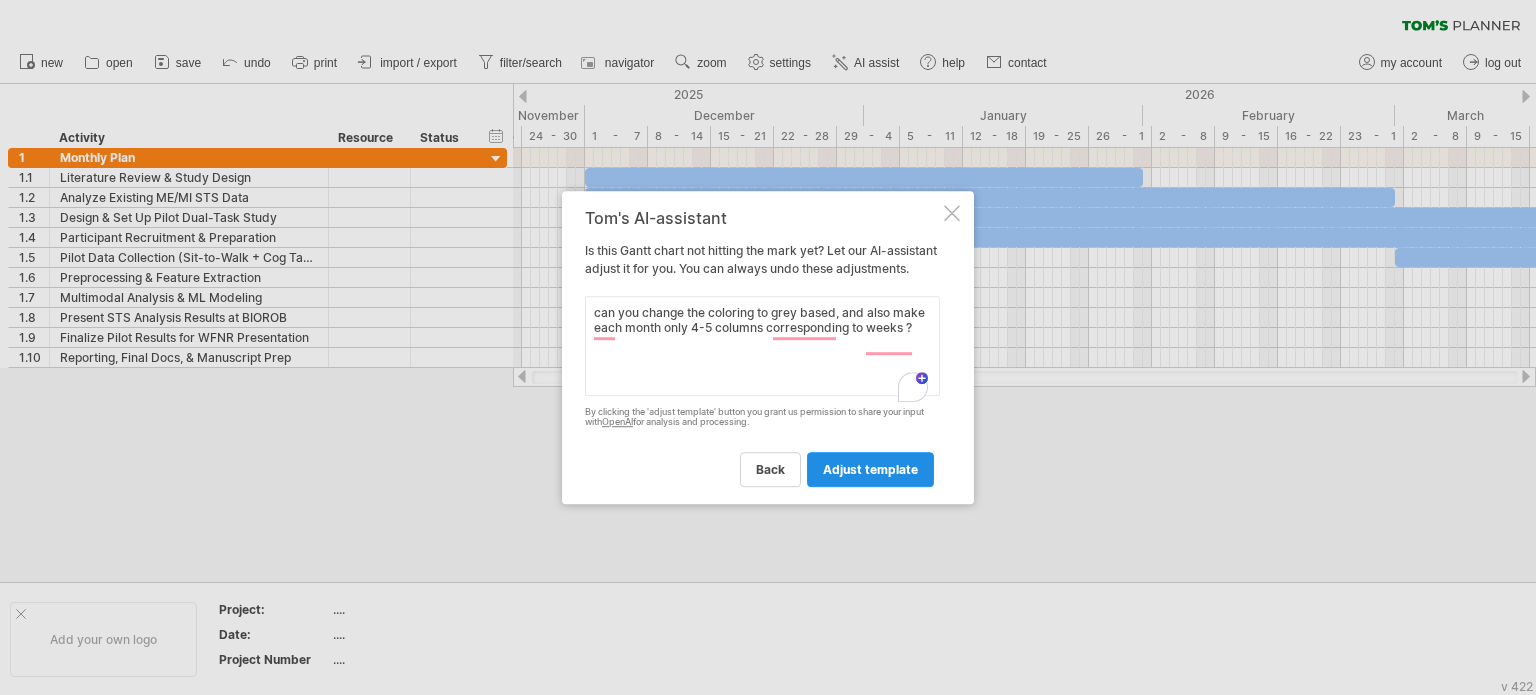type on "can you change the coloring to grey based, and also make each month only 4-5 columns corresponding to weeks ?" 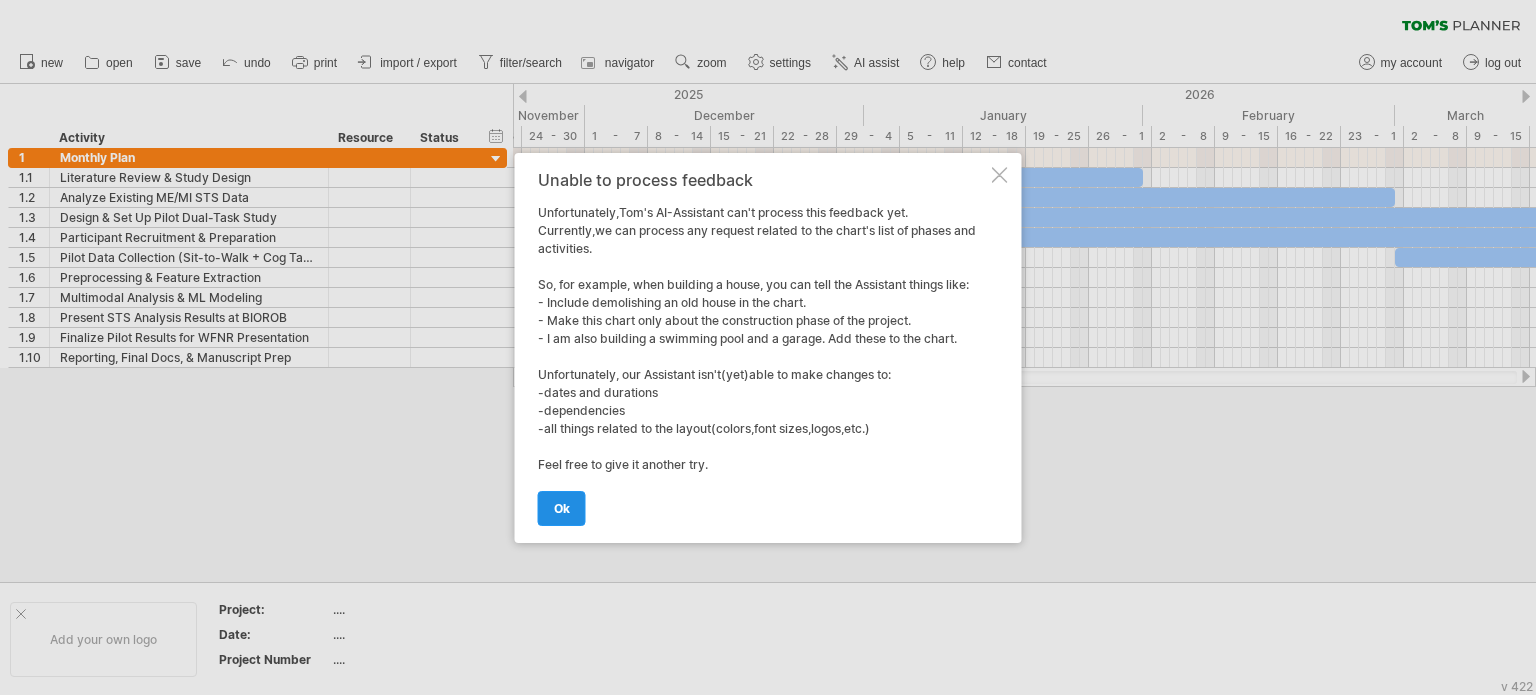 click on "ok" at bounding box center (562, 508) 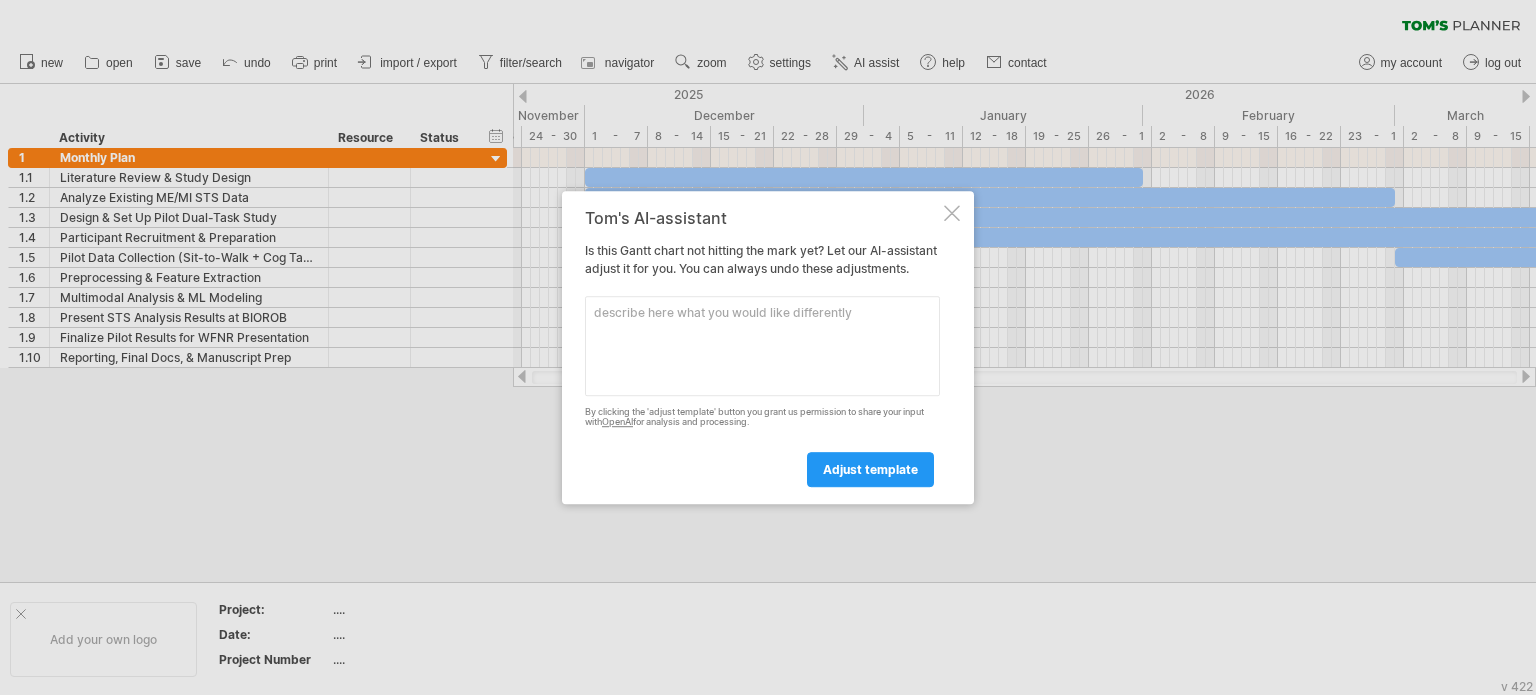 click at bounding box center (952, 213) 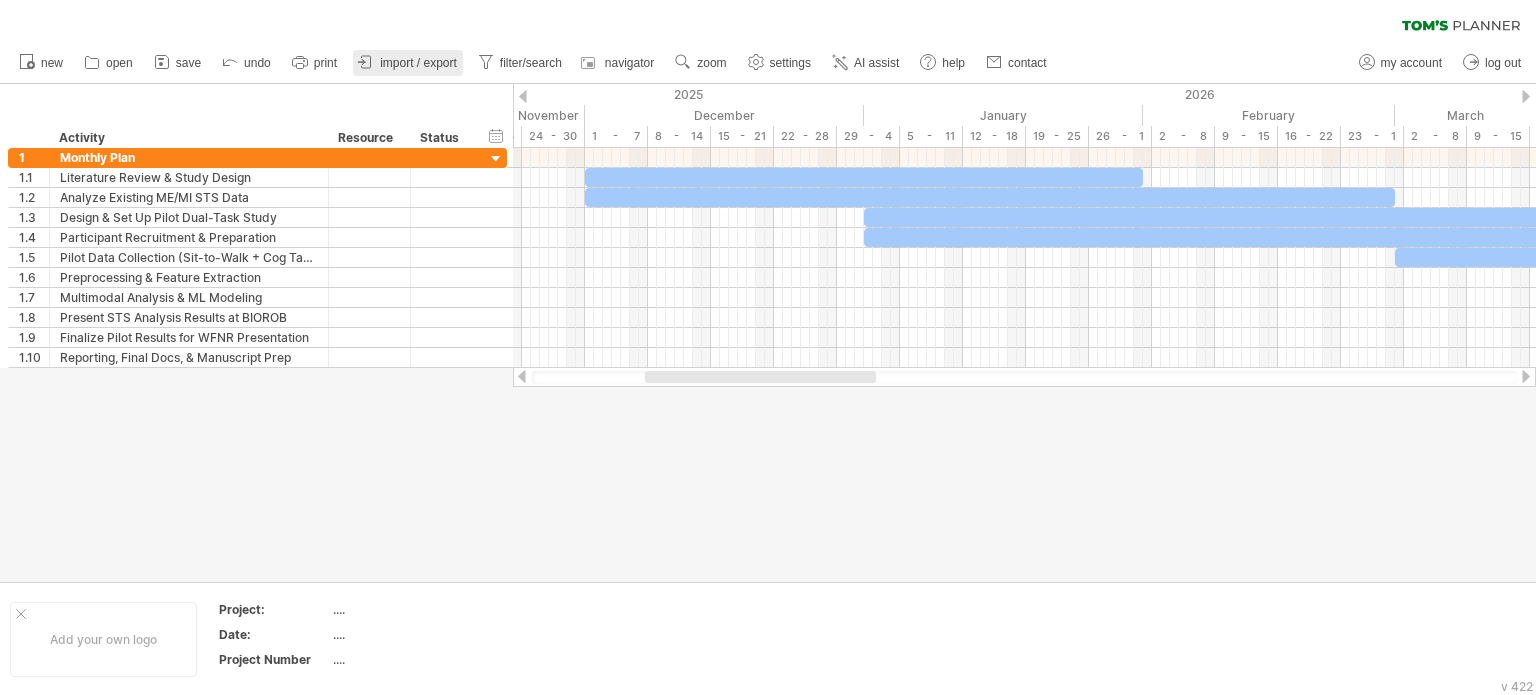 click on "import / export" at bounding box center (418, 63) 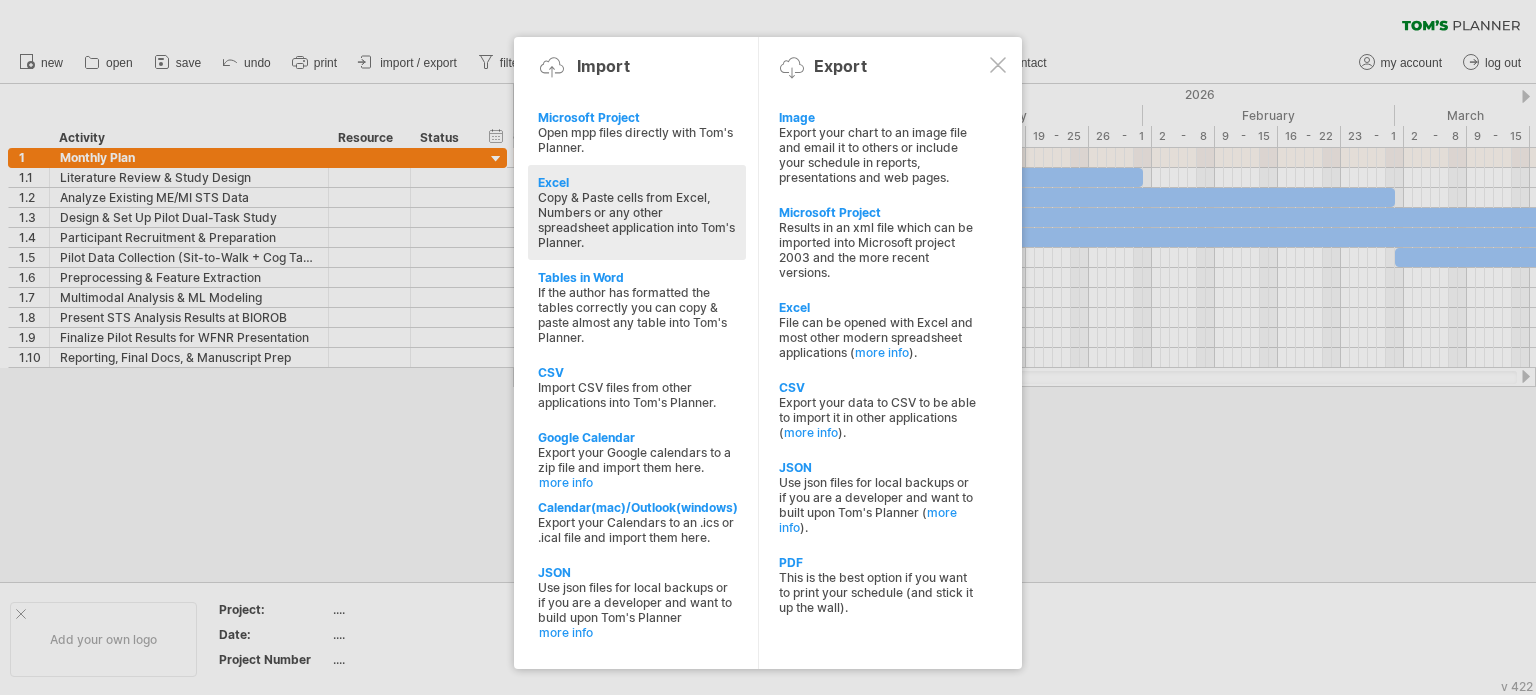 click on "Excel" at bounding box center (637, 182) 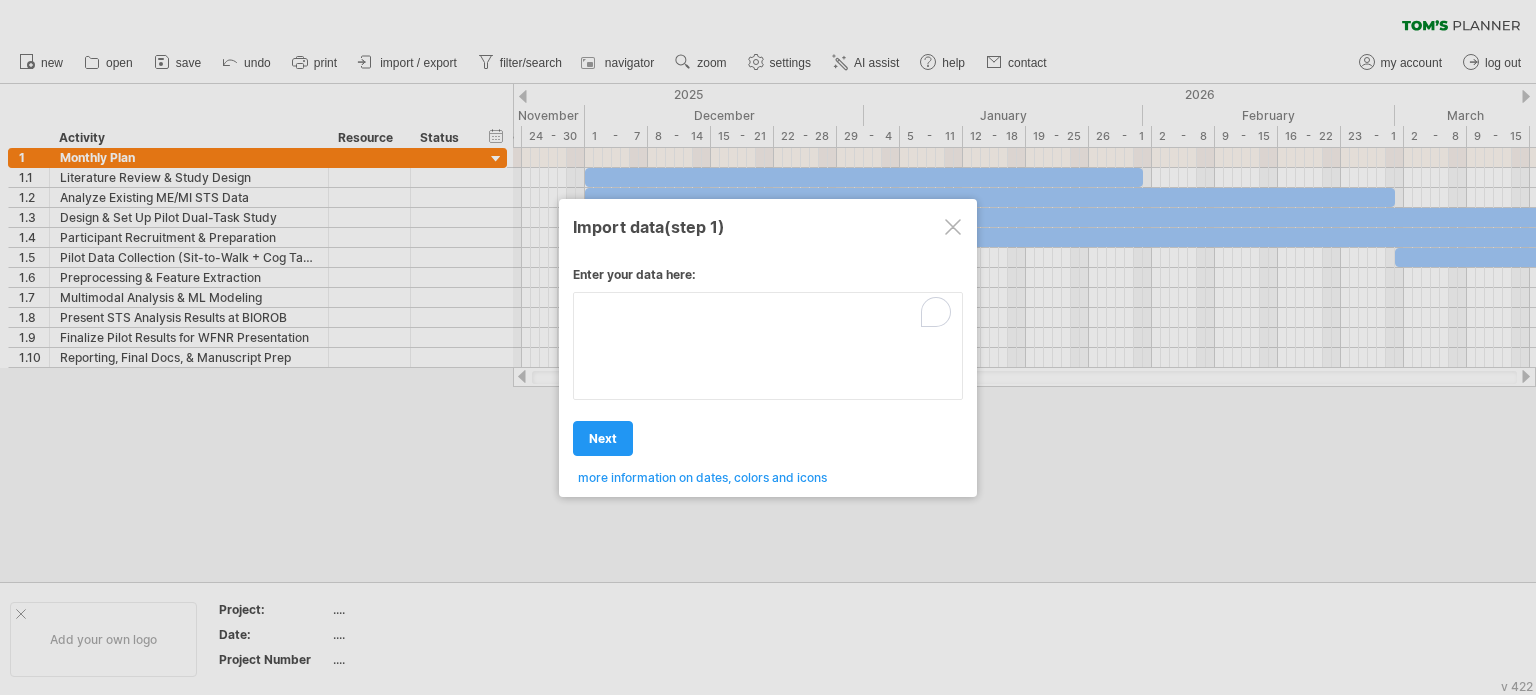 click on "Enter your data here:
Your data:
Weekend days
'
mon
tue
Hide weekend days" at bounding box center [768, 368] 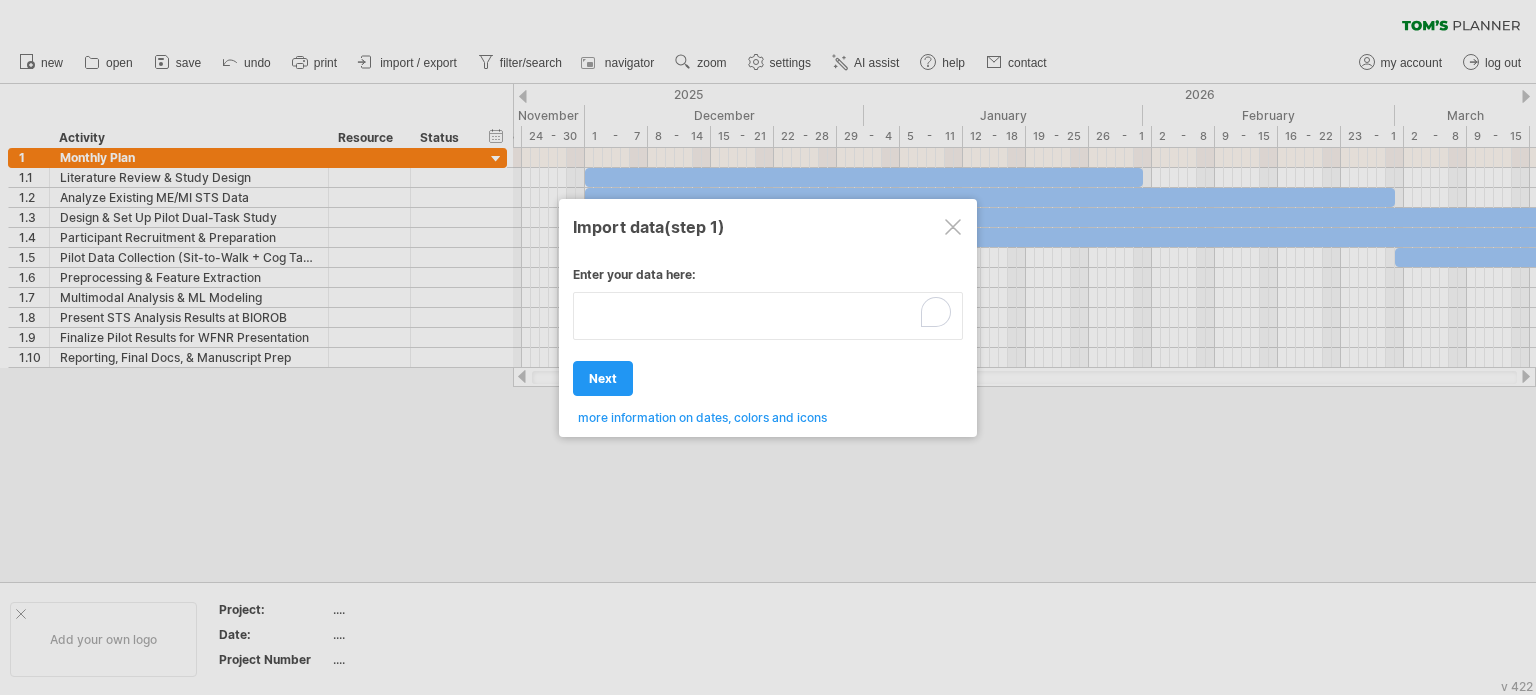 click at bounding box center (768, 316) 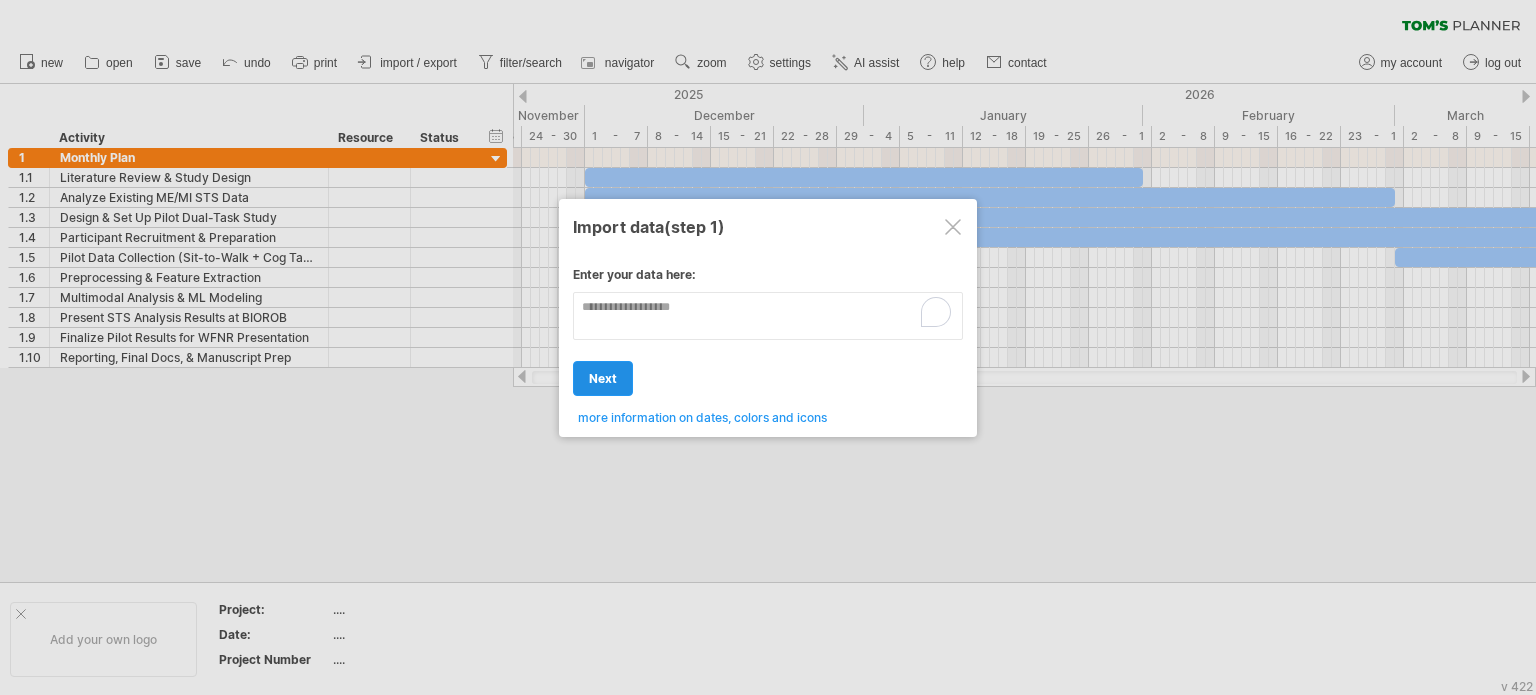 type on "**********" 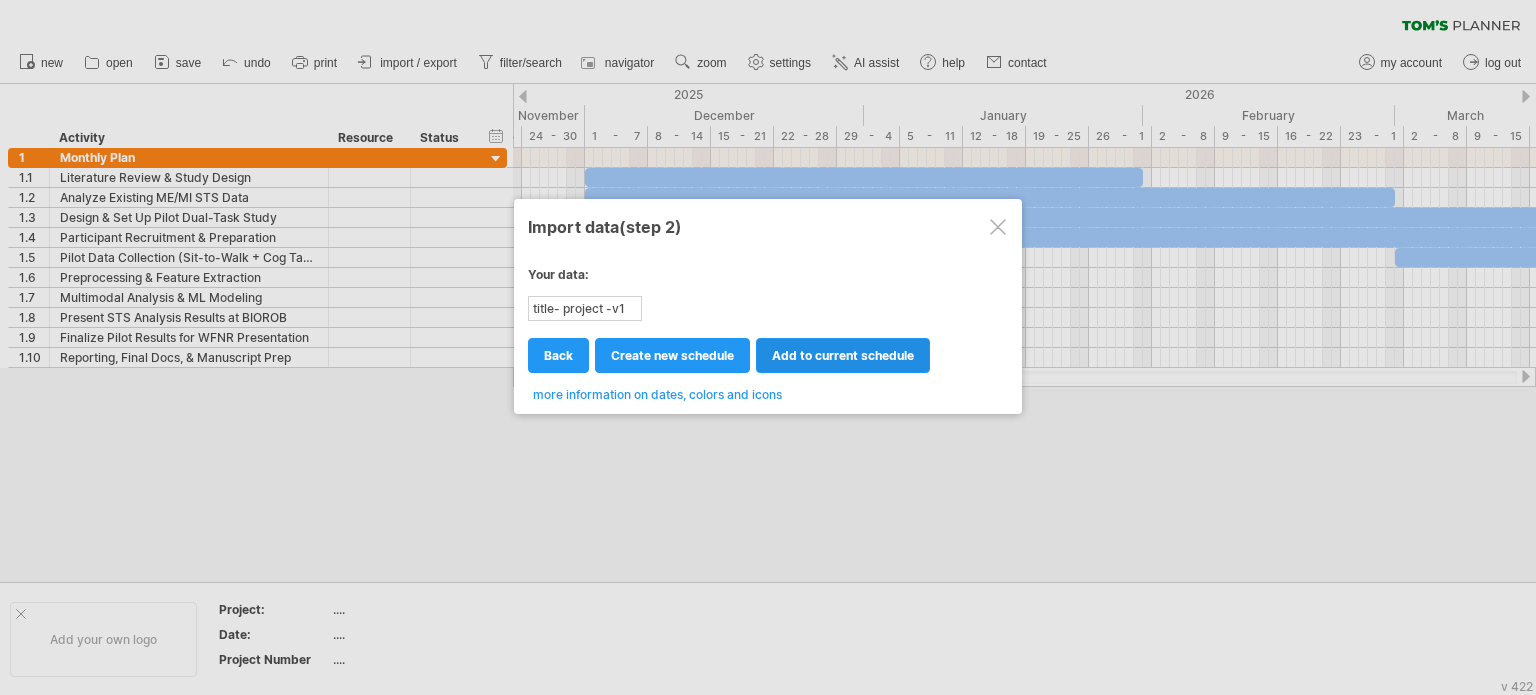 click on "add to current schedule" at bounding box center [843, 355] 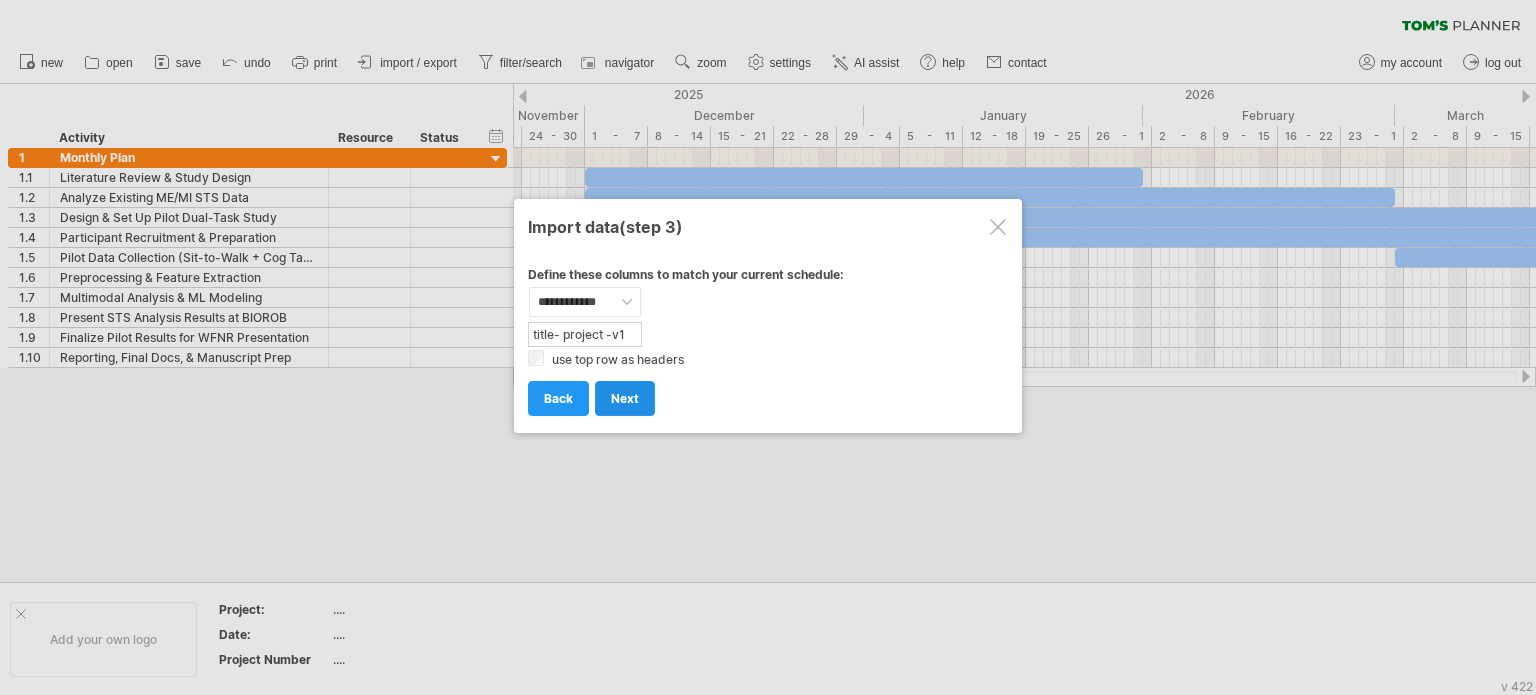 click on "next" at bounding box center (625, 398) 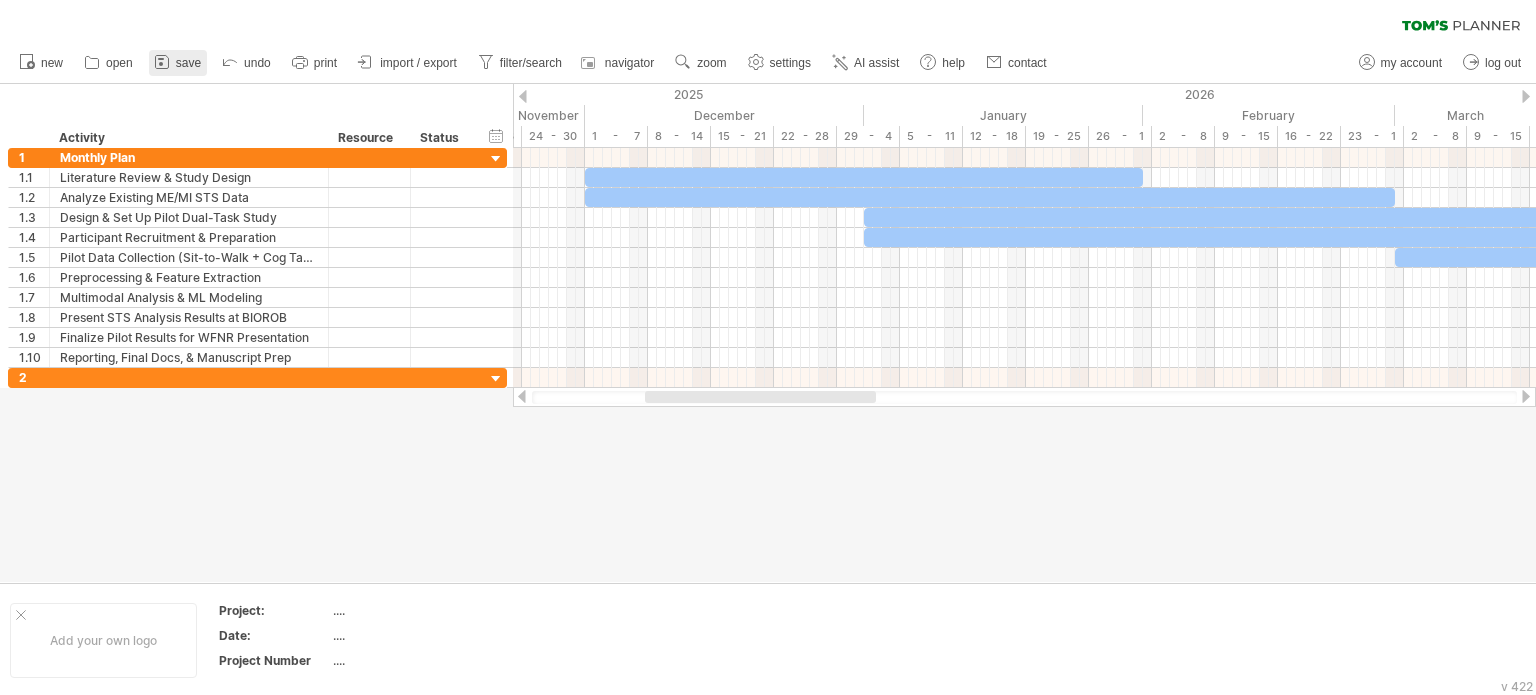 click on "save" at bounding box center (188, 63) 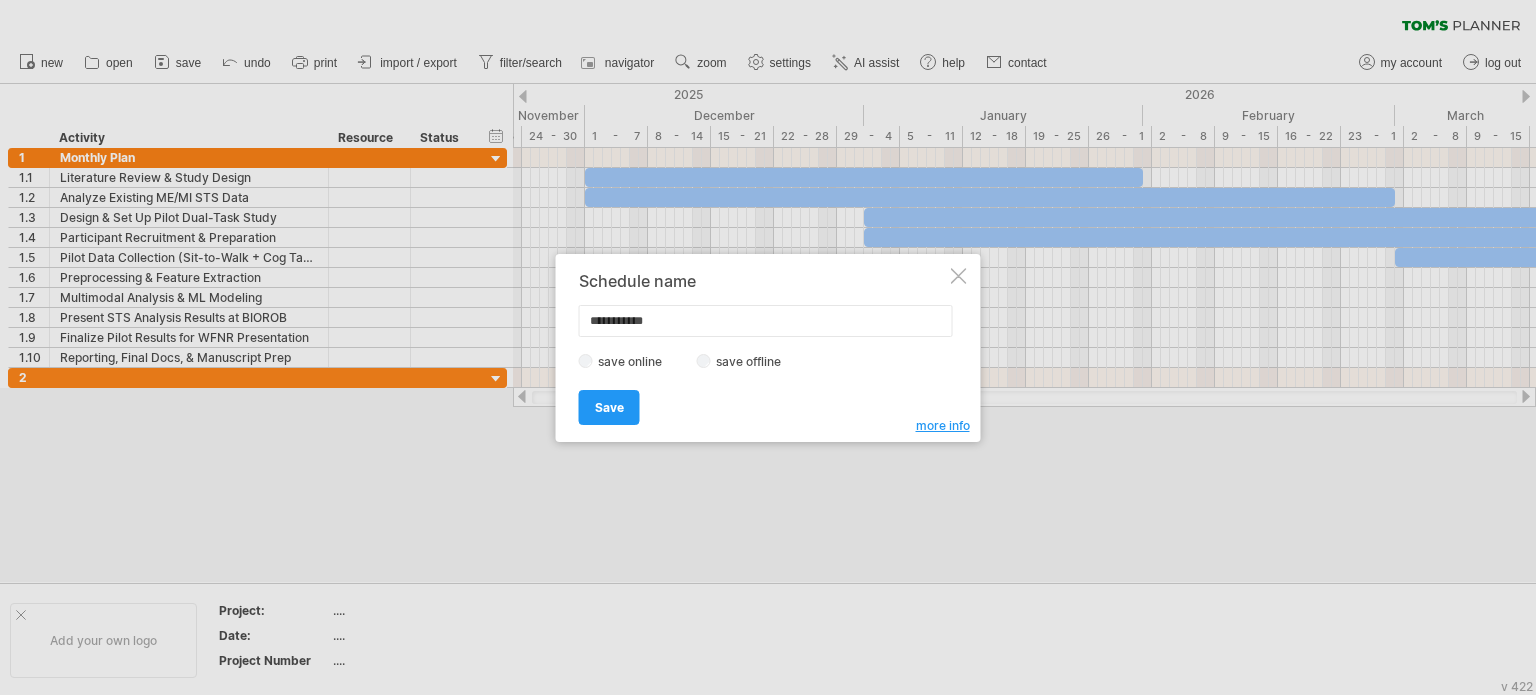 click on "save online save offline" at bounding box center (763, 361) 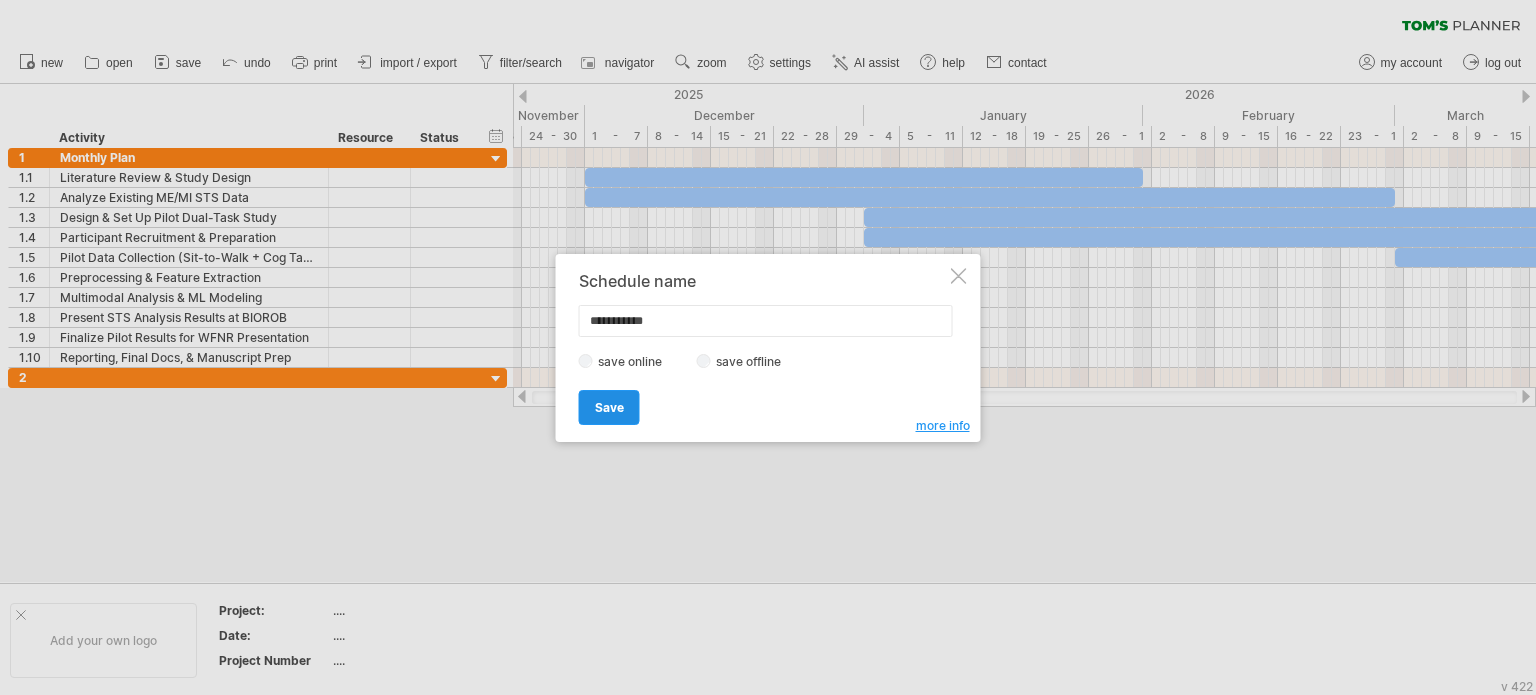 click on "Save" at bounding box center [609, 407] 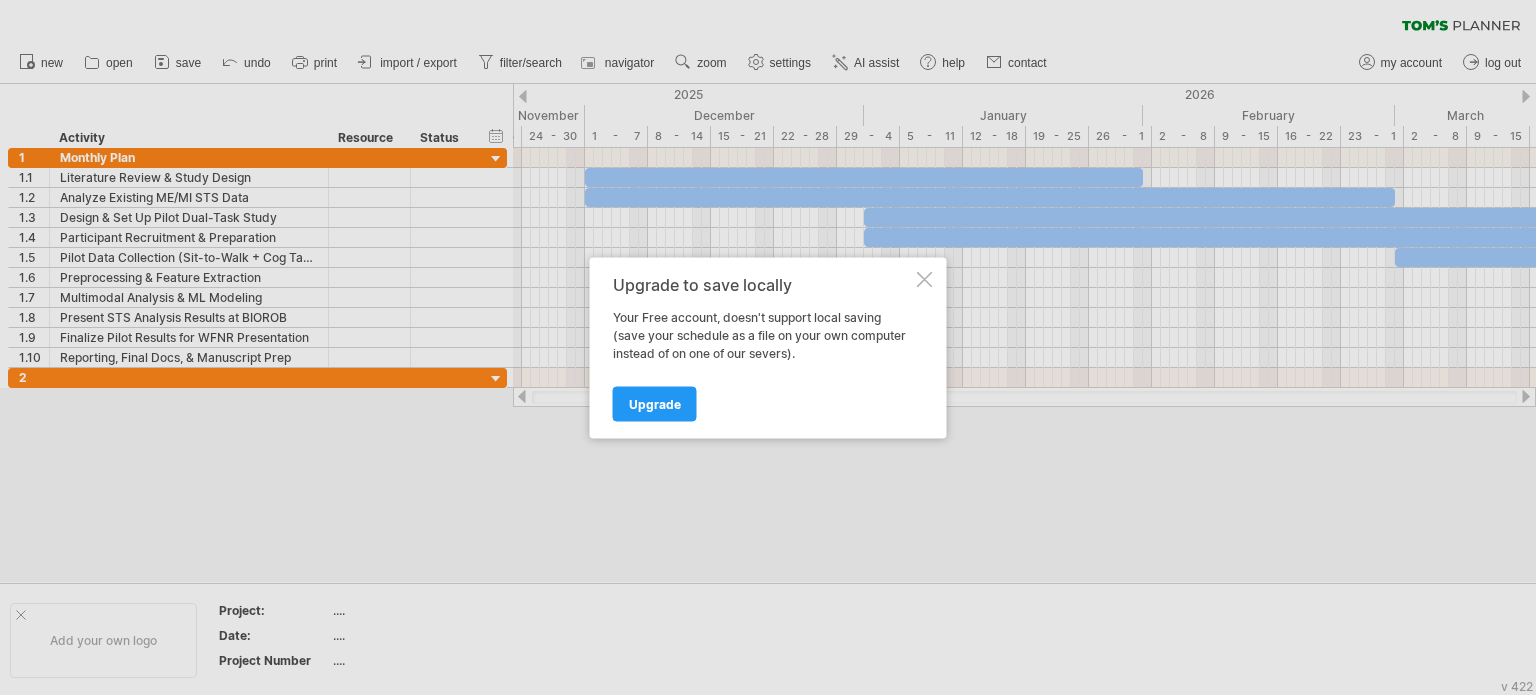 click at bounding box center [925, 279] 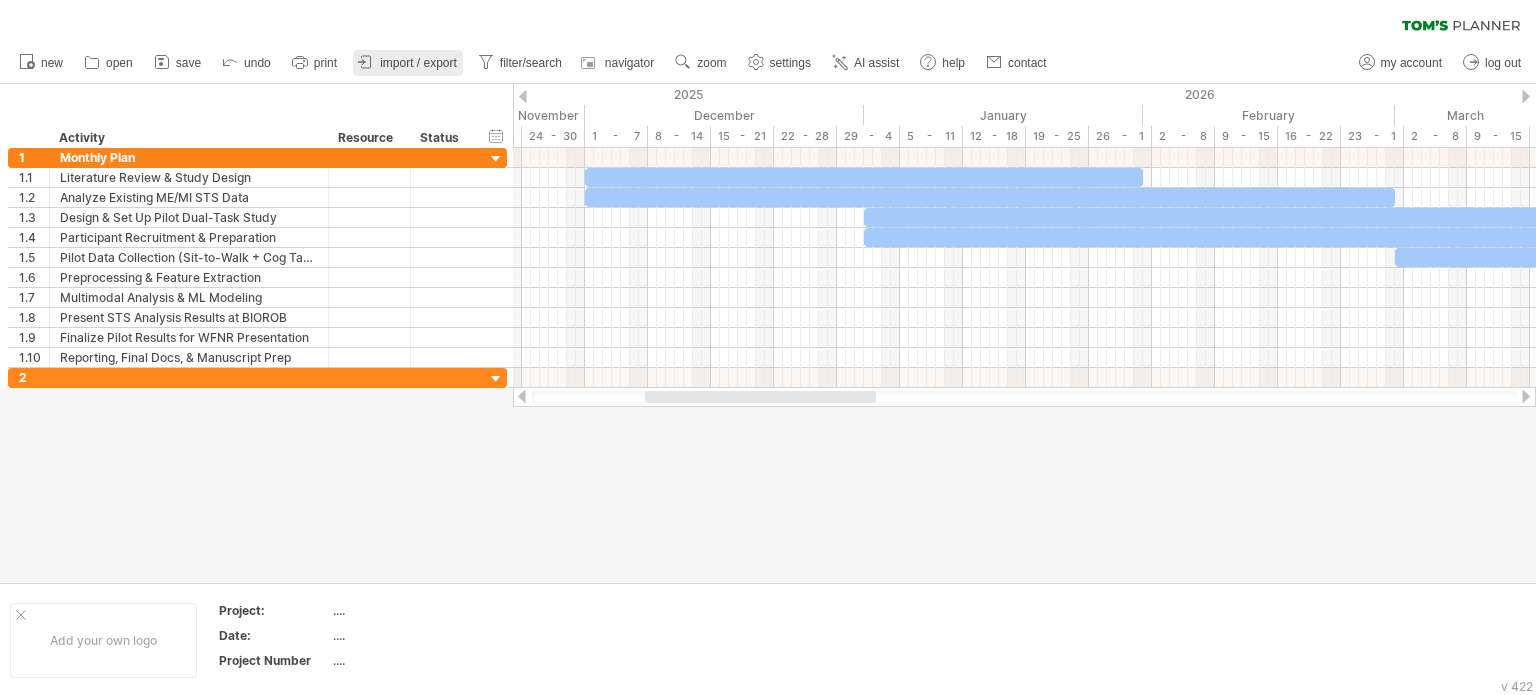 click on "import / export" at bounding box center (418, 63) 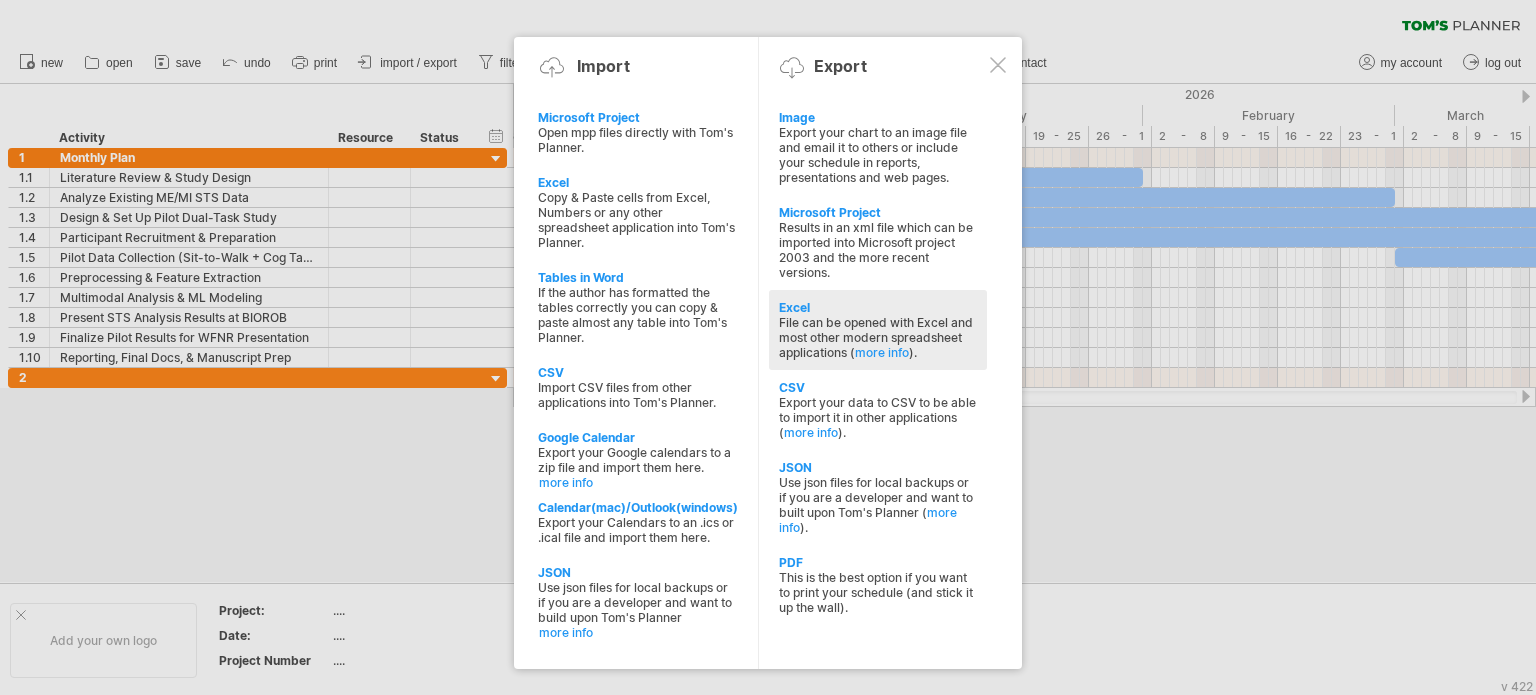 click on "Excel" at bounding box center (878, 307) 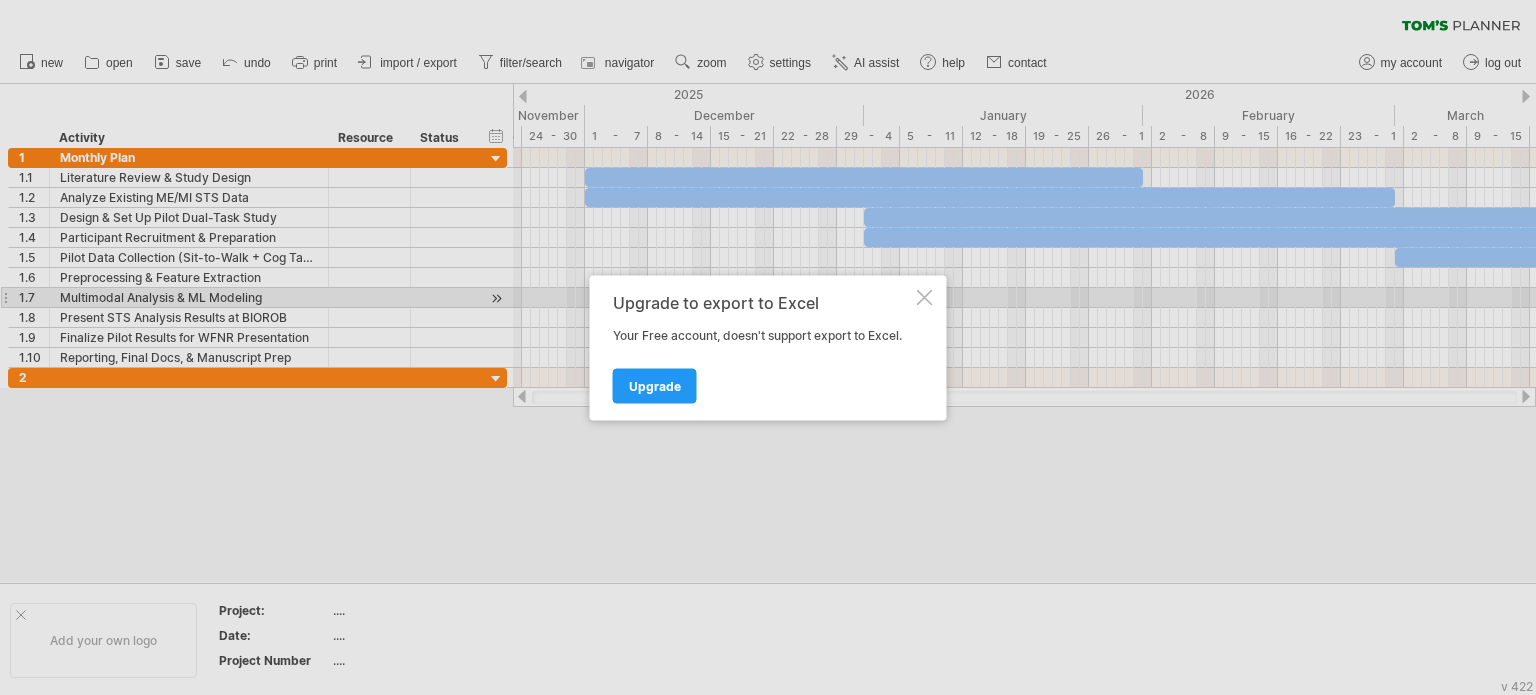 click at bounding box center (925, 297) 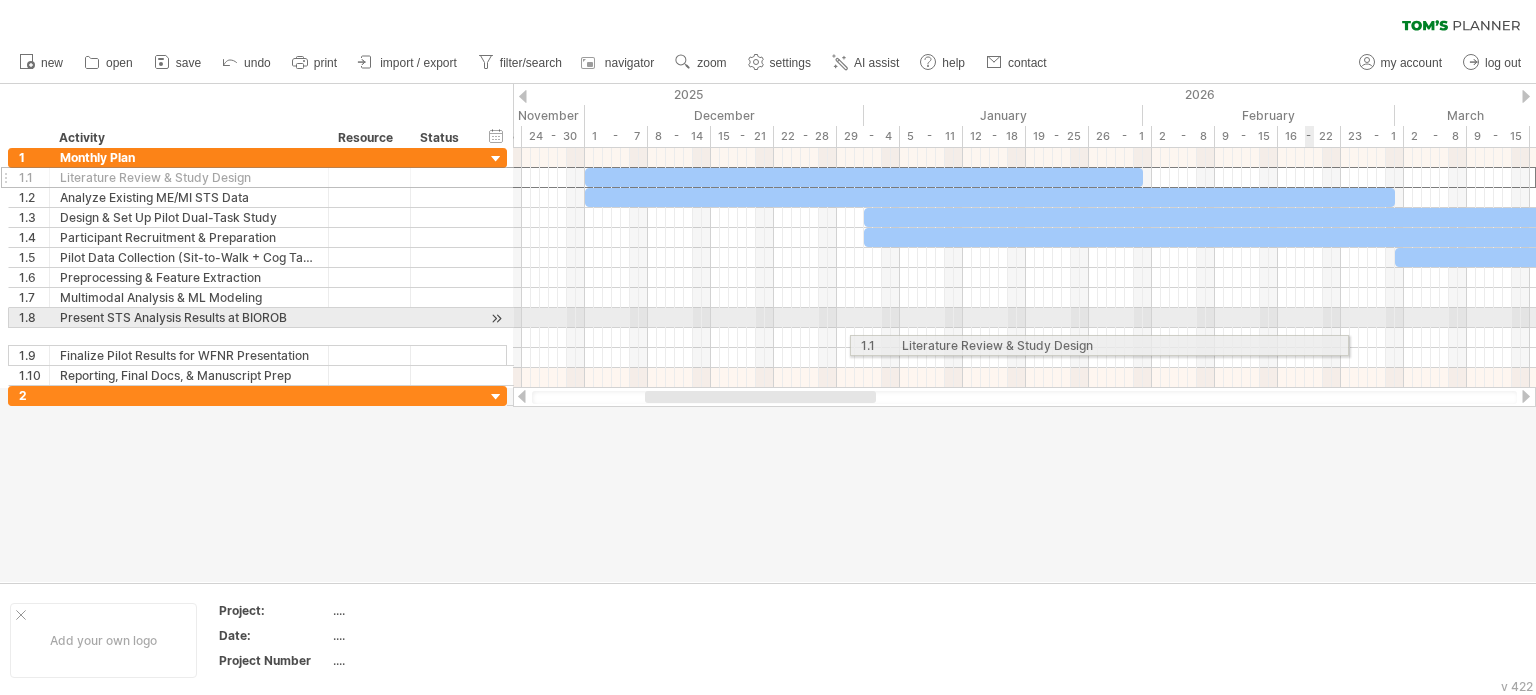 drag, startPoint x: 205, startPoint y: 175, endPoint x: 1308, endPoint y: 342, distance: 1115.5707 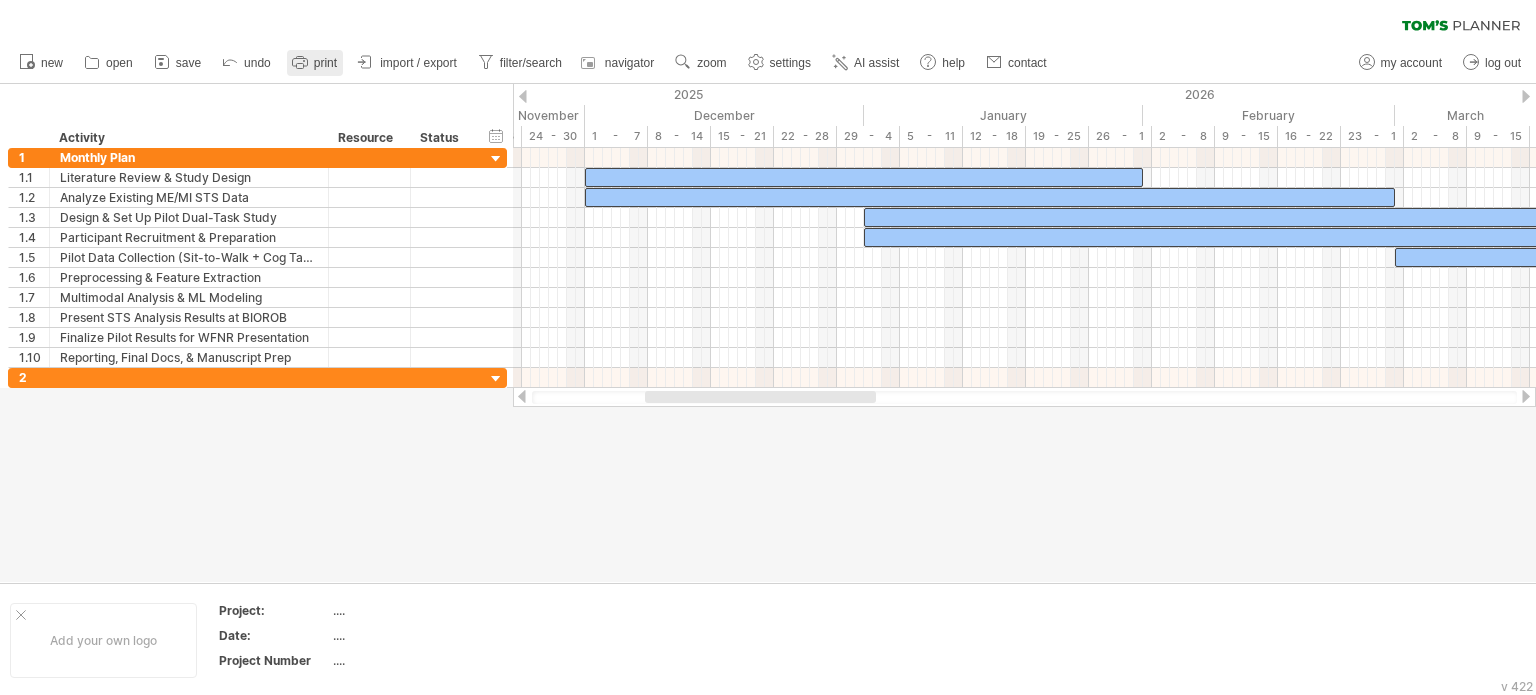 click on "print" at bounding box center [325, 63] 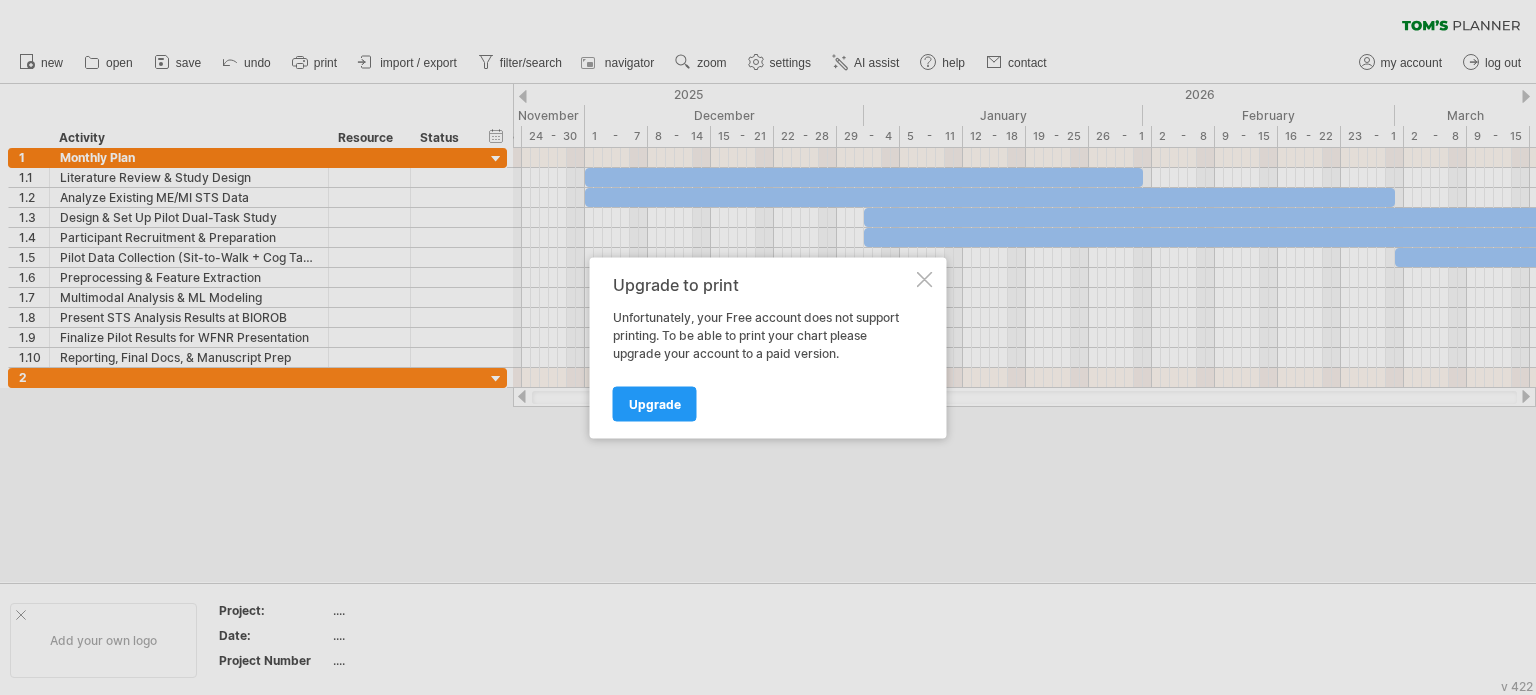 click at bounding box center (925, 279) 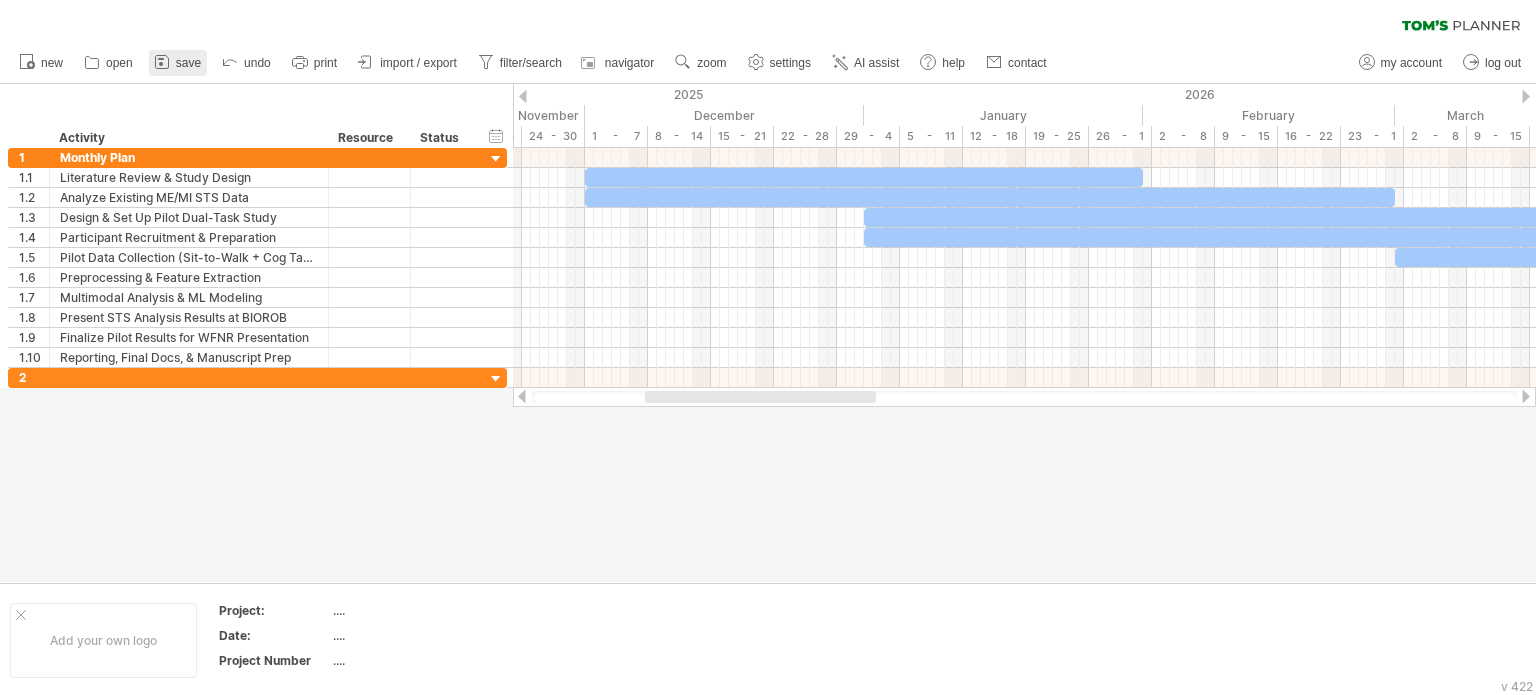 click 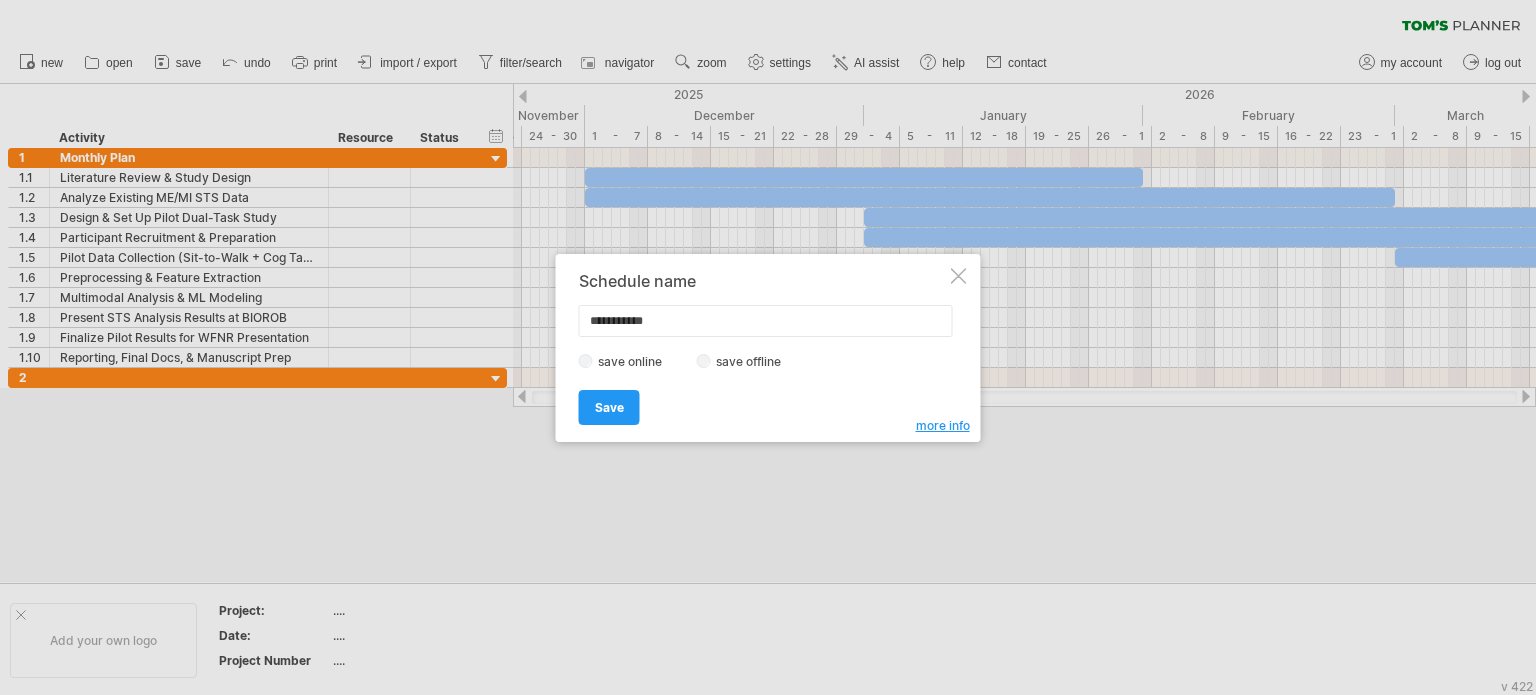 click on "more info" at bounding box center (943, 425) 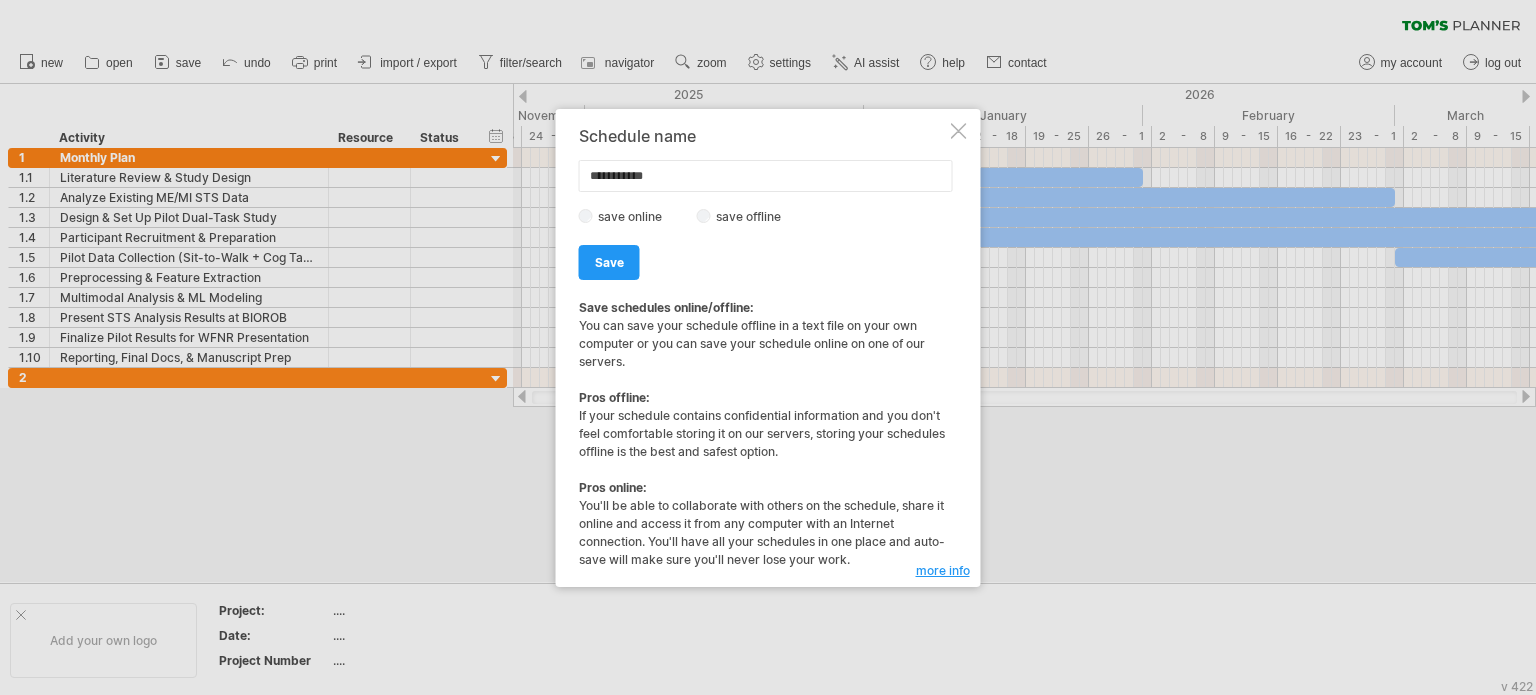 click at bounding box center [959, 131] 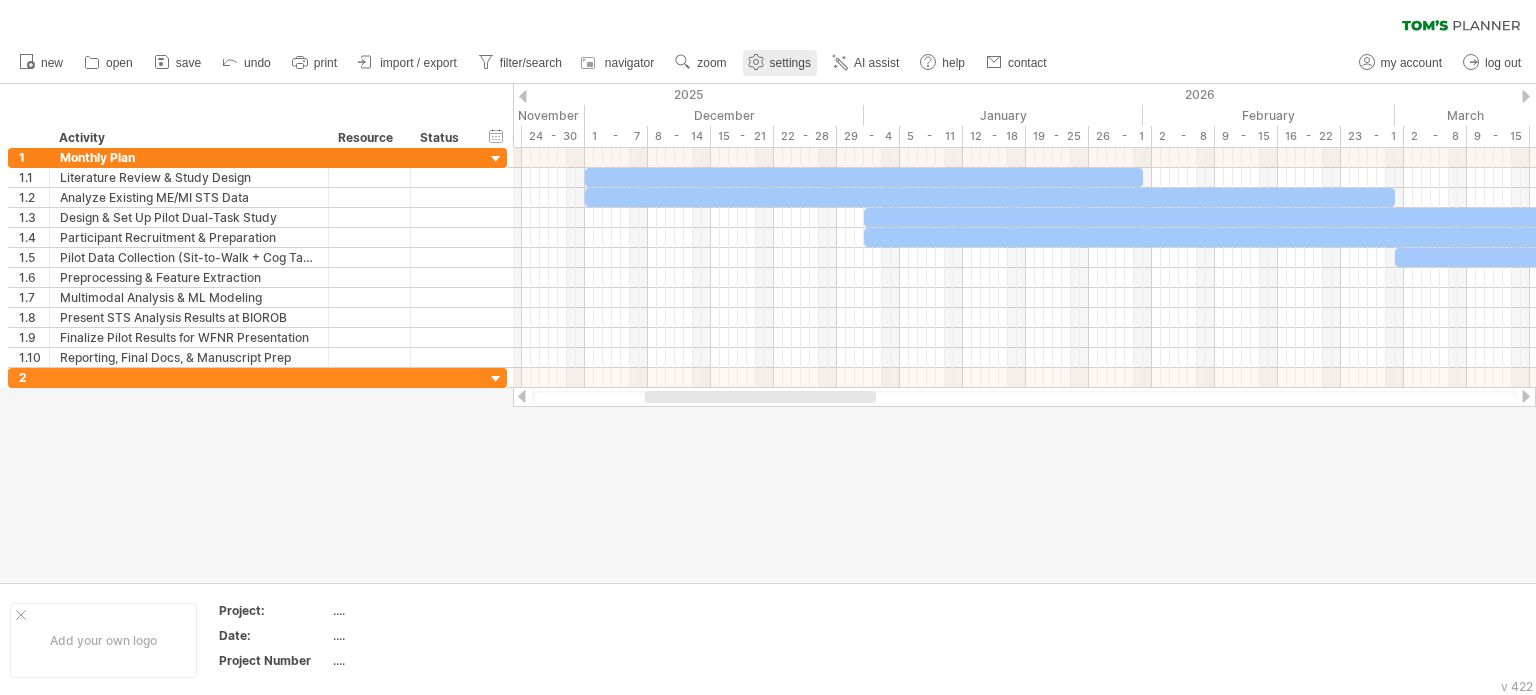 click on "settings" at bounding box center [790, 63] 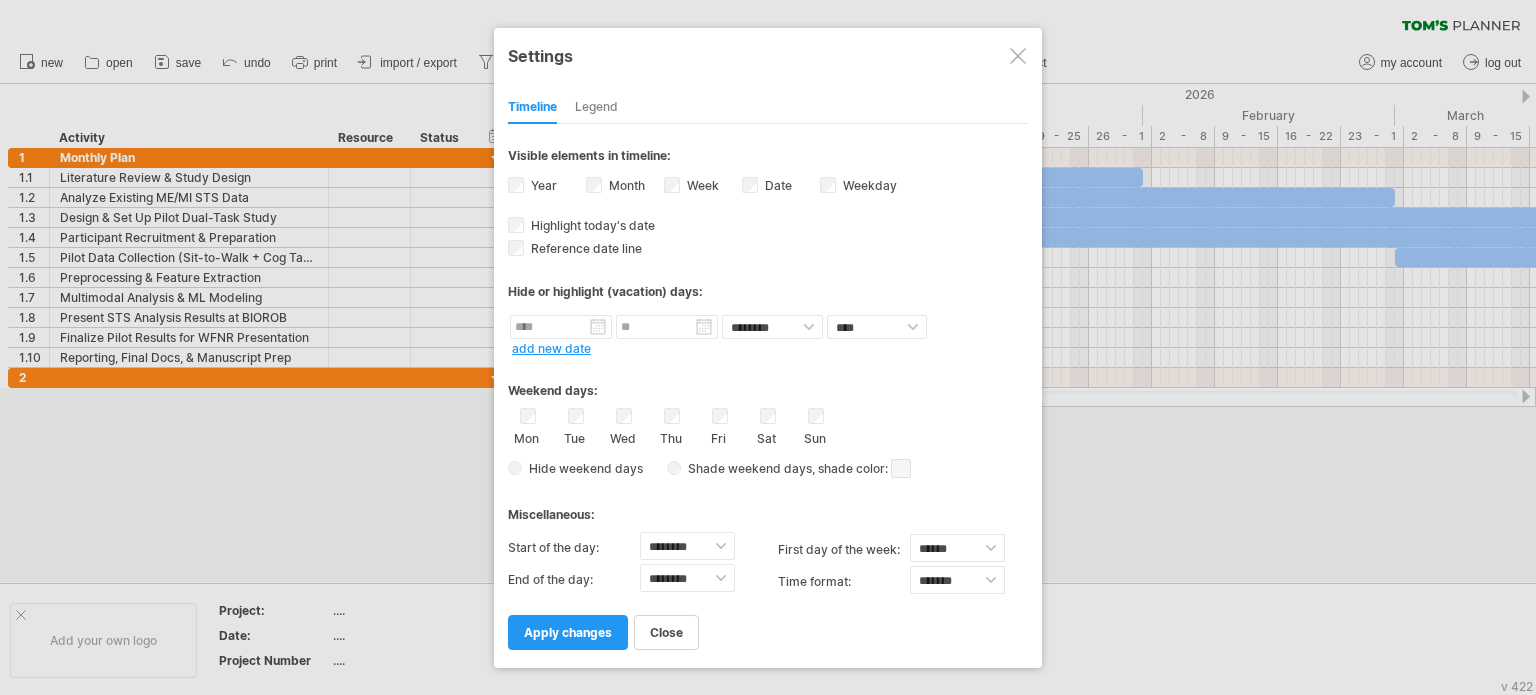 click on "Legend" at bounding box center [596, 108] 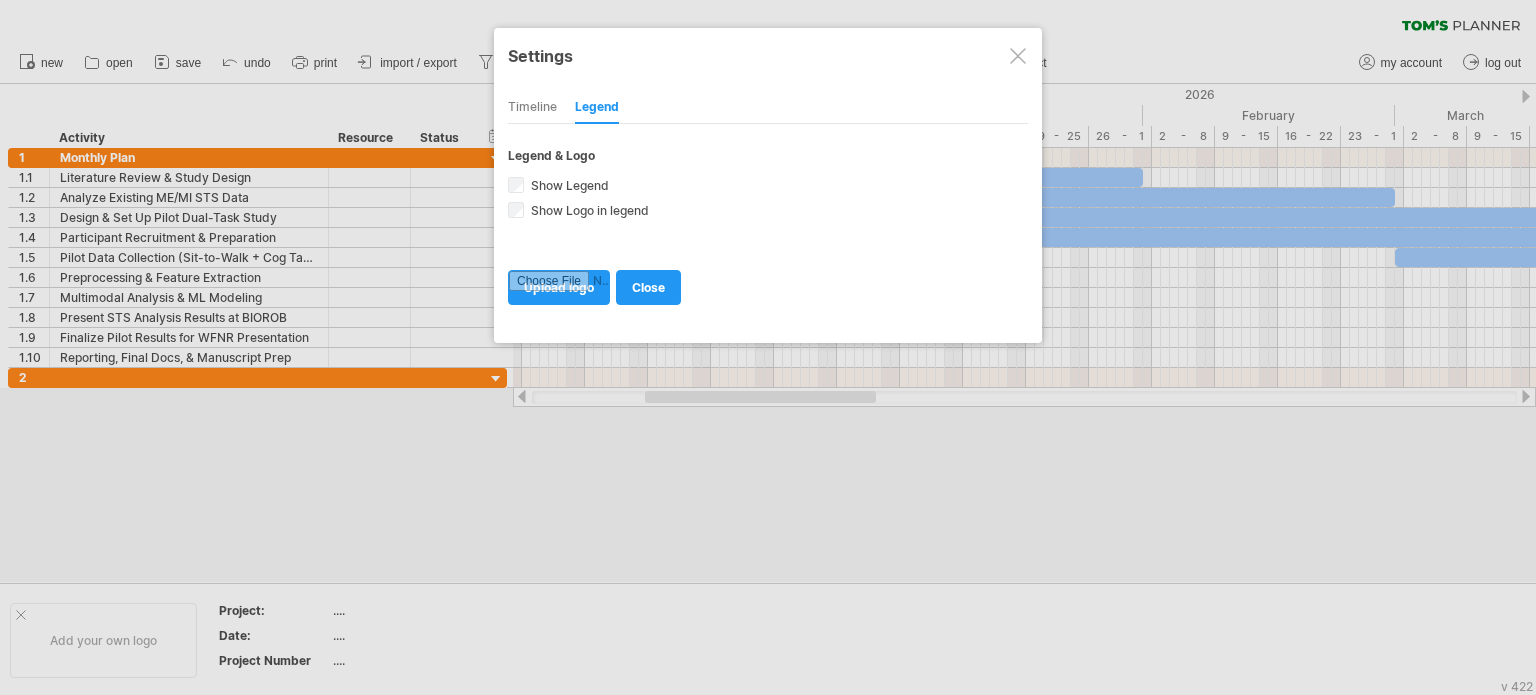 click on "Timeline" at bounding box center (532, 108) 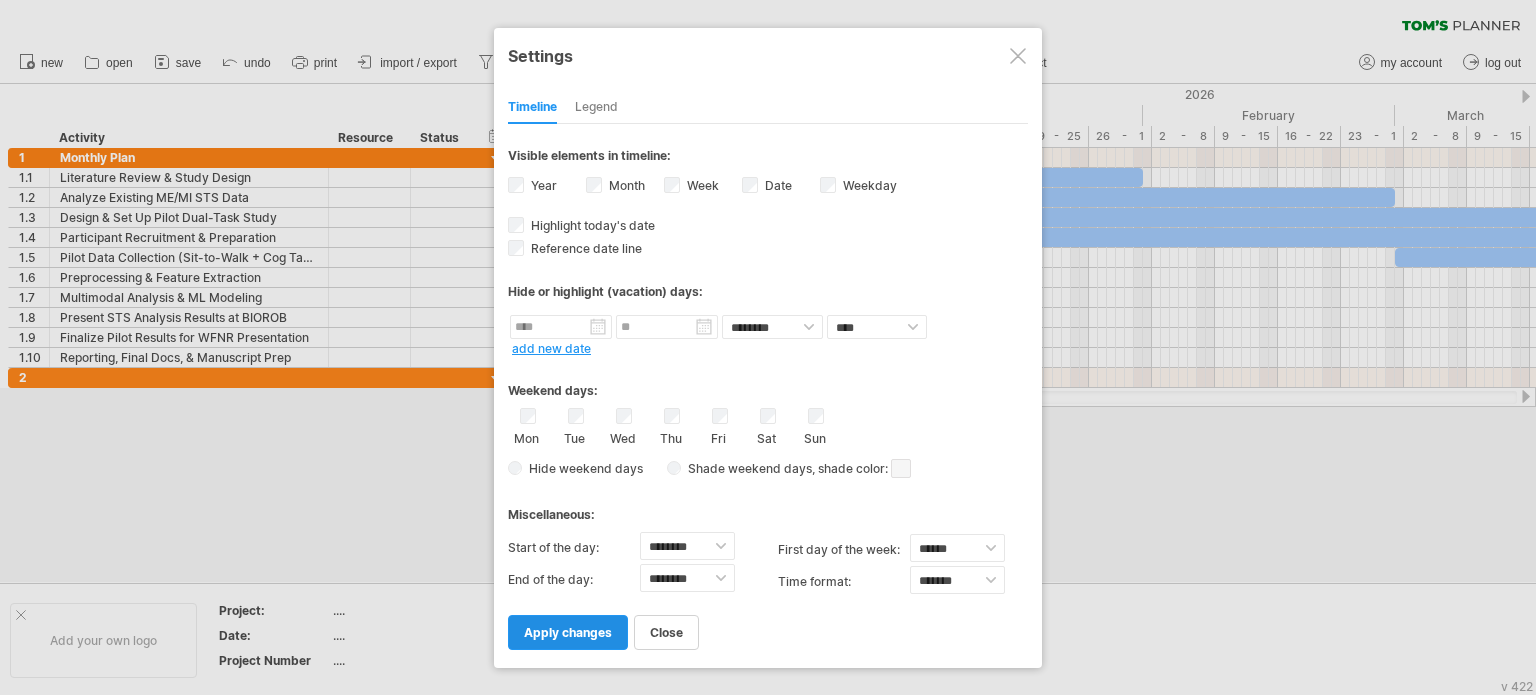 click on "apply changes" at bounding box center (568, 632) 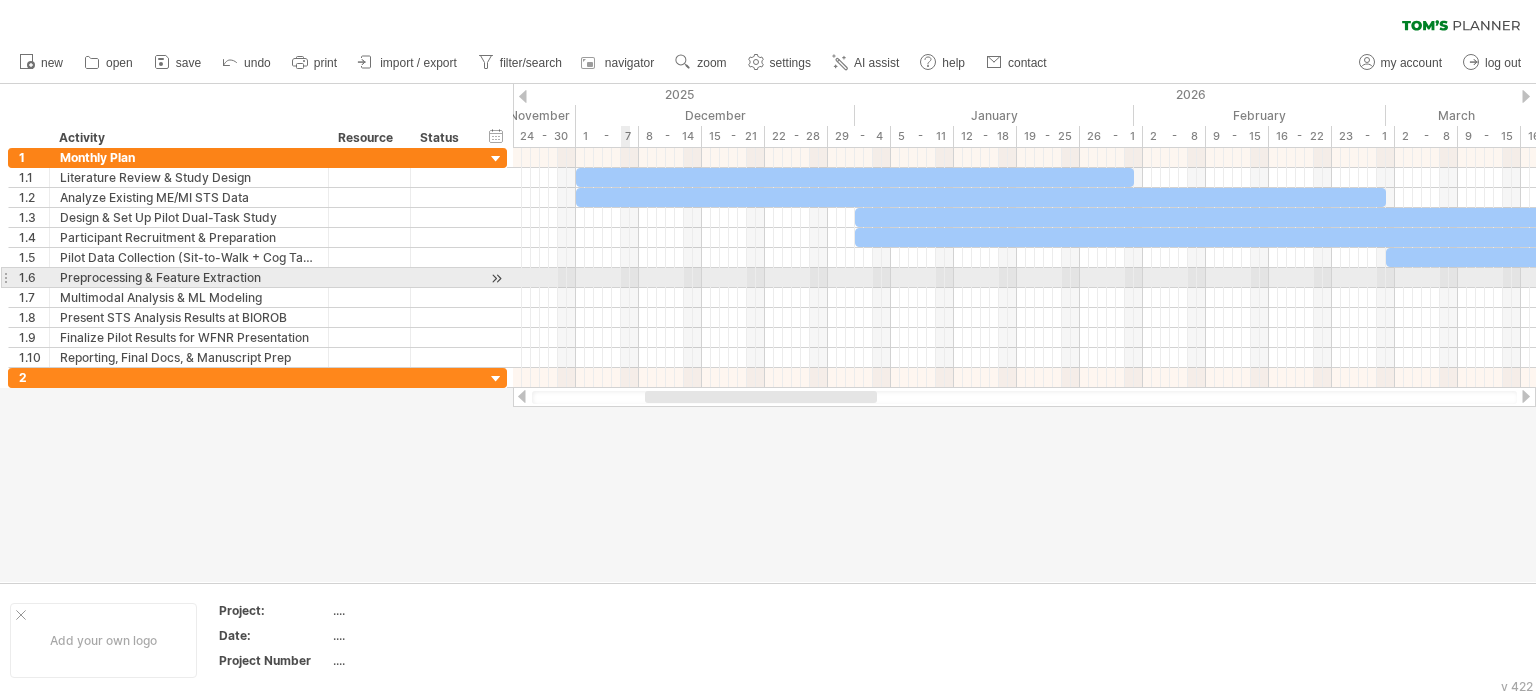 drag, startPoint x: 630, startPoint y: 96, endPoint x: 607, endPoint y: 292, distance: 197.34488 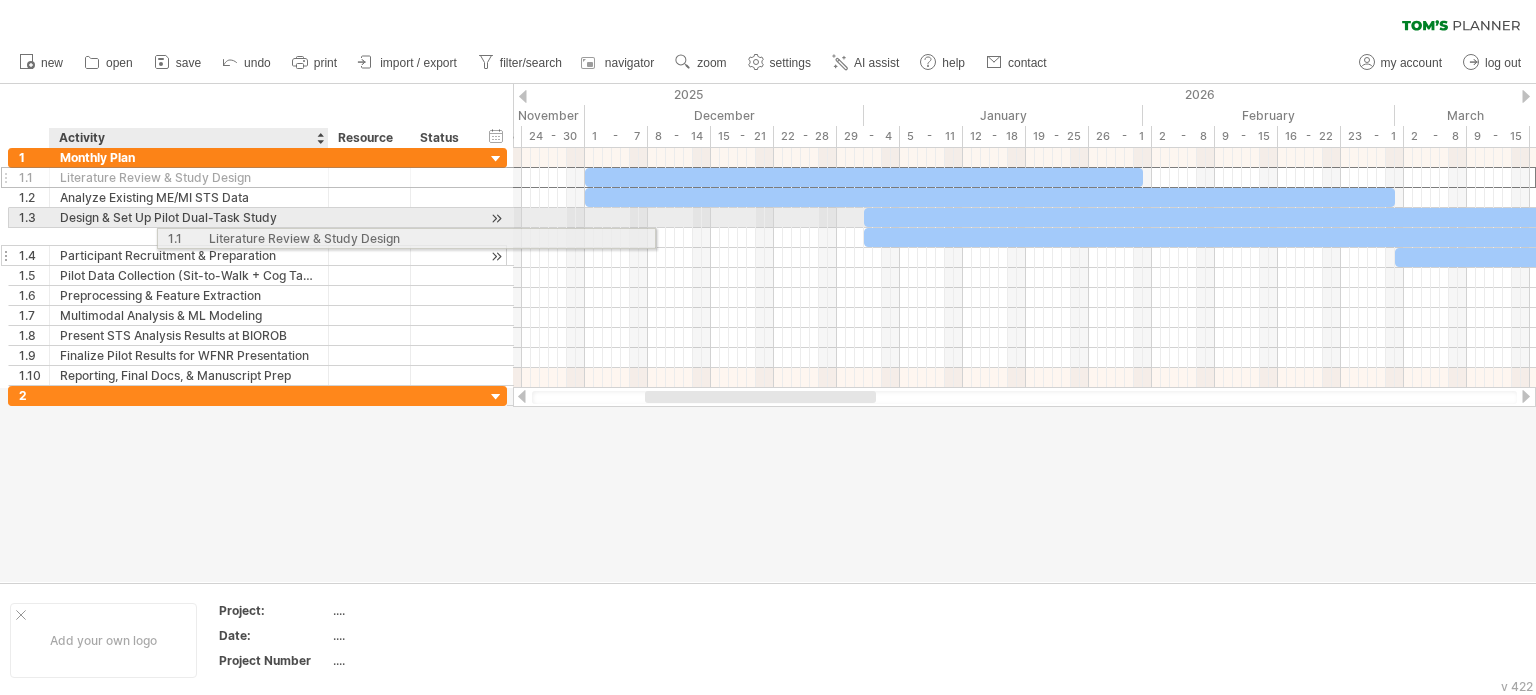drag, startPoint x: 56, startPoint y: 173, endPoint x: 256, endPoint y: 230, distance: 207.96394 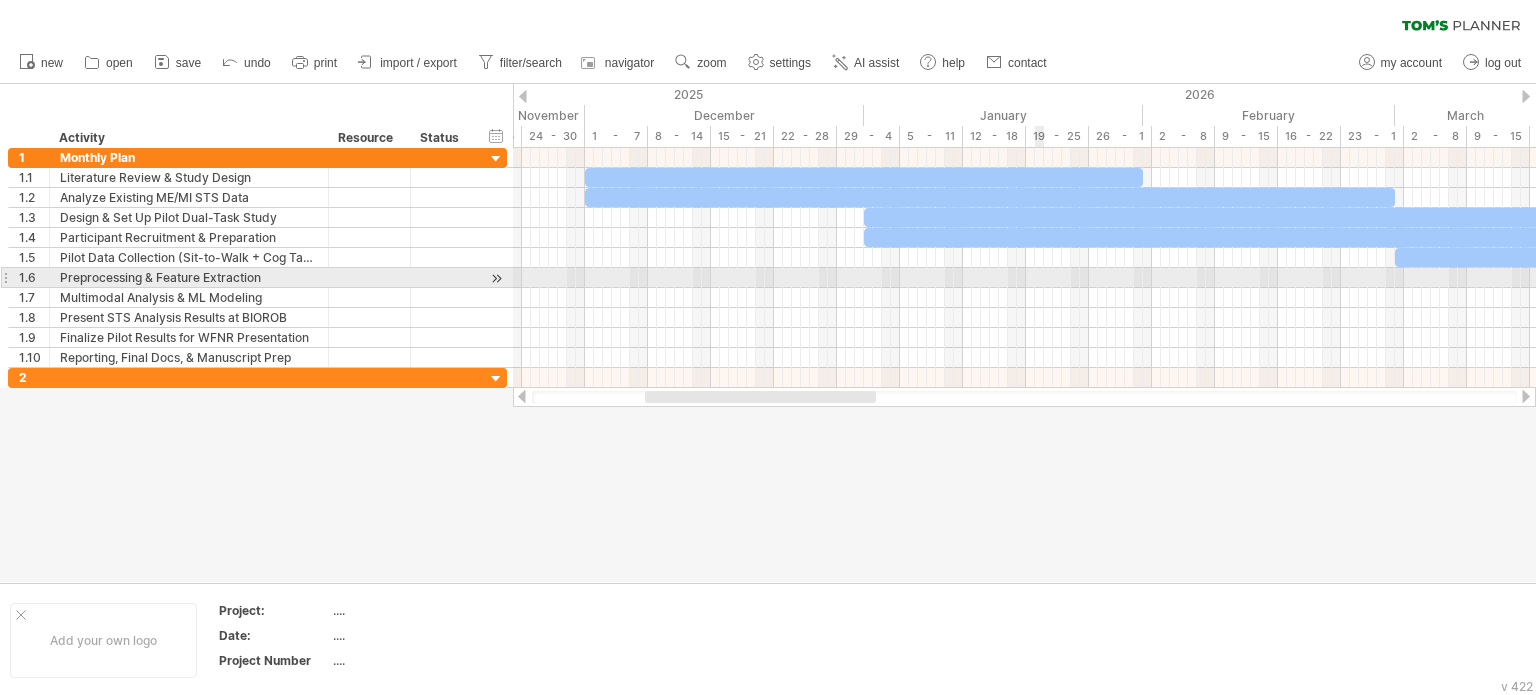 drag, startPoint x: 29, startPoint y: 30, endPoint x: 1012, endPoint y: 260, distance: 1009.5489 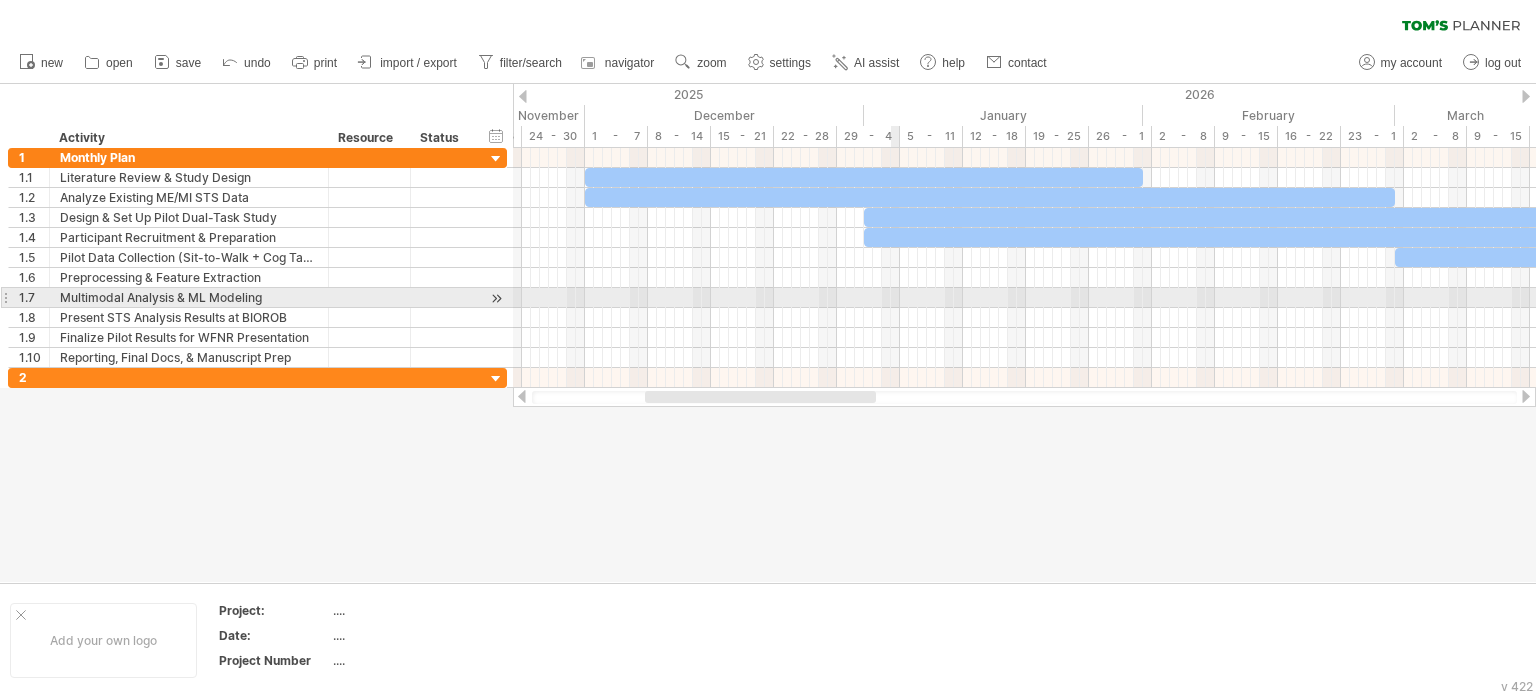 click at bounding box center [1024, 318] 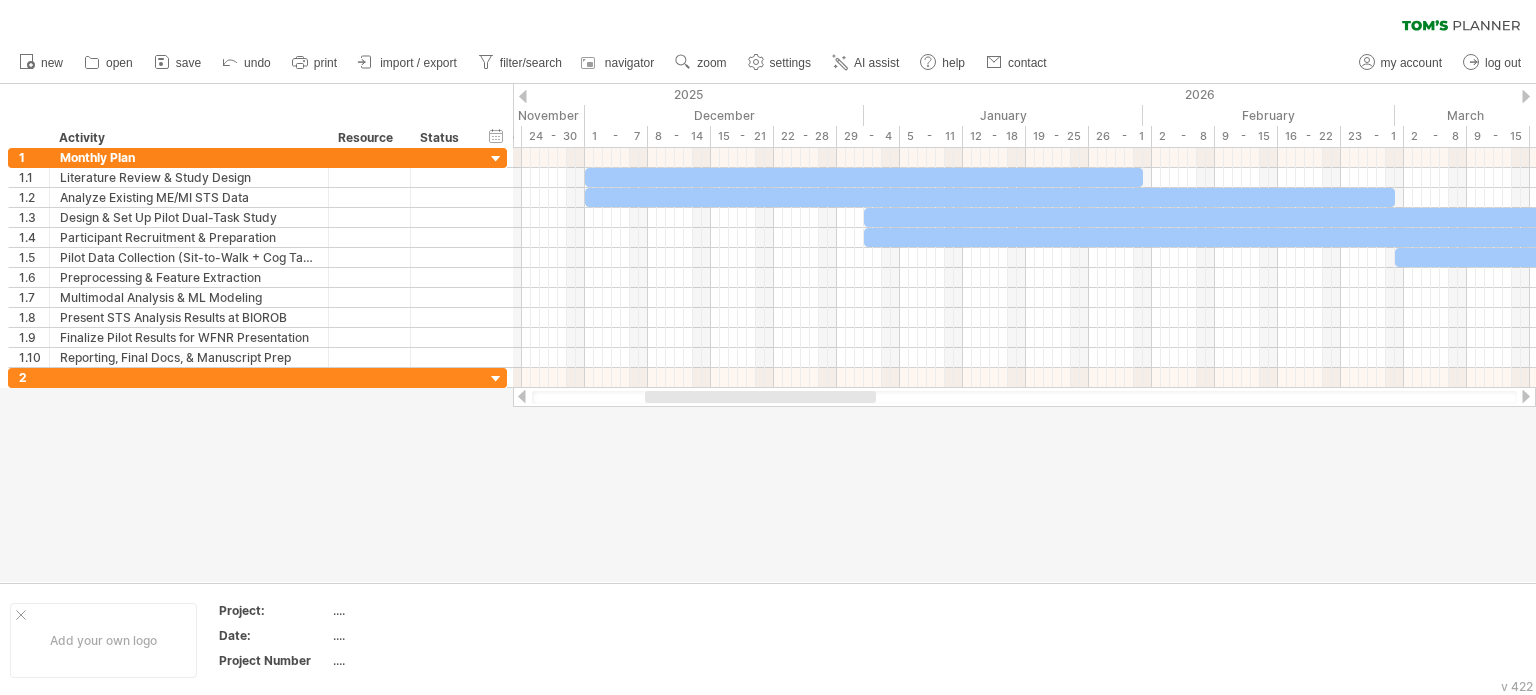 click at bounding box center [768, 333] 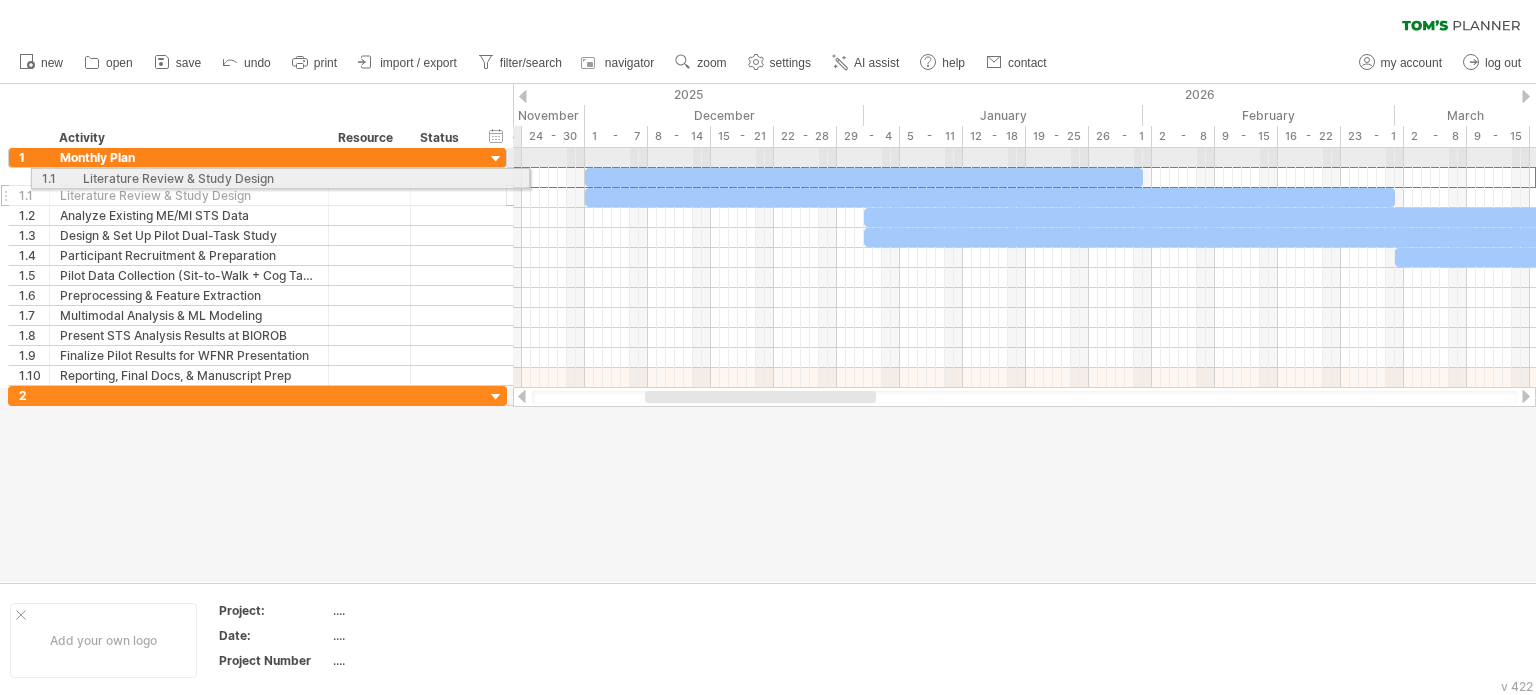 drag, startPoint x: 252, startPoint y: 180, endPoint x: 496, endPoint y: 175, distance: 244.05122 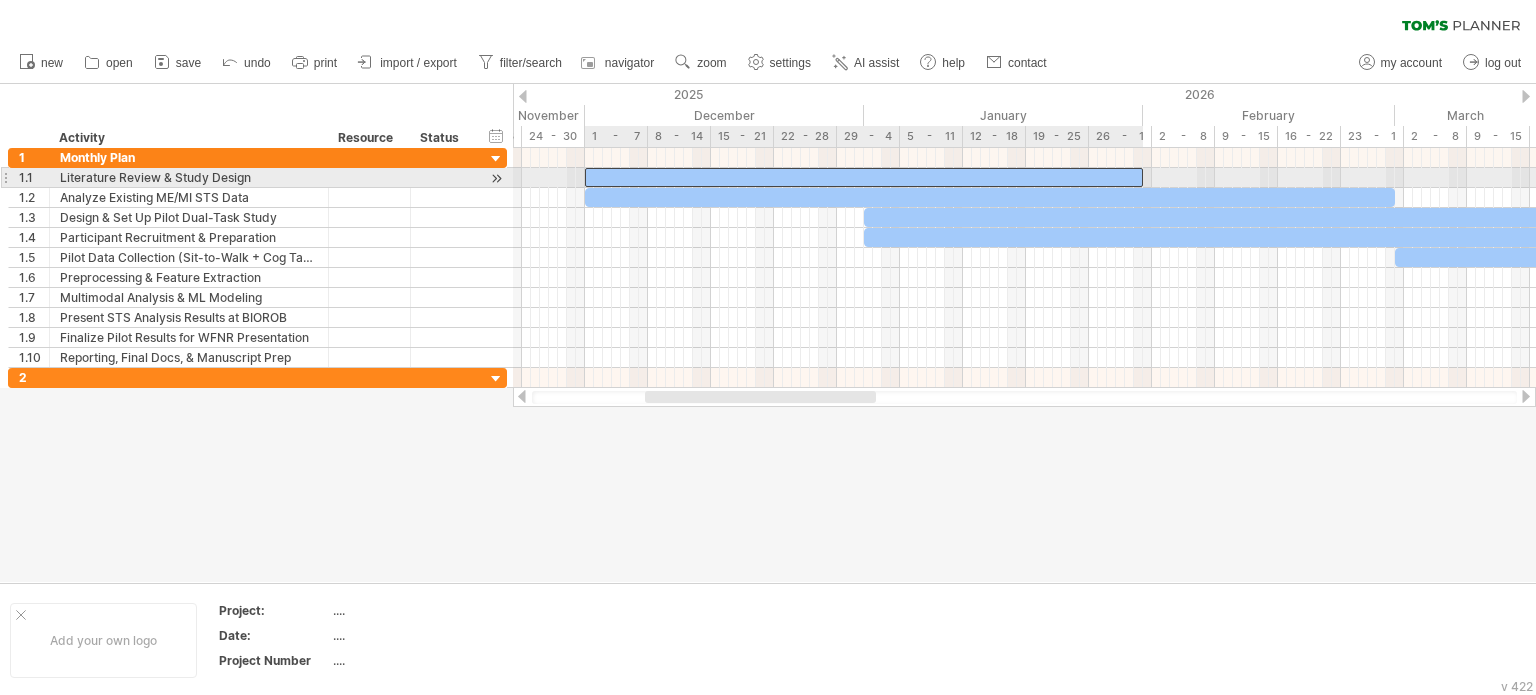 click at bounding box center (864, 177) 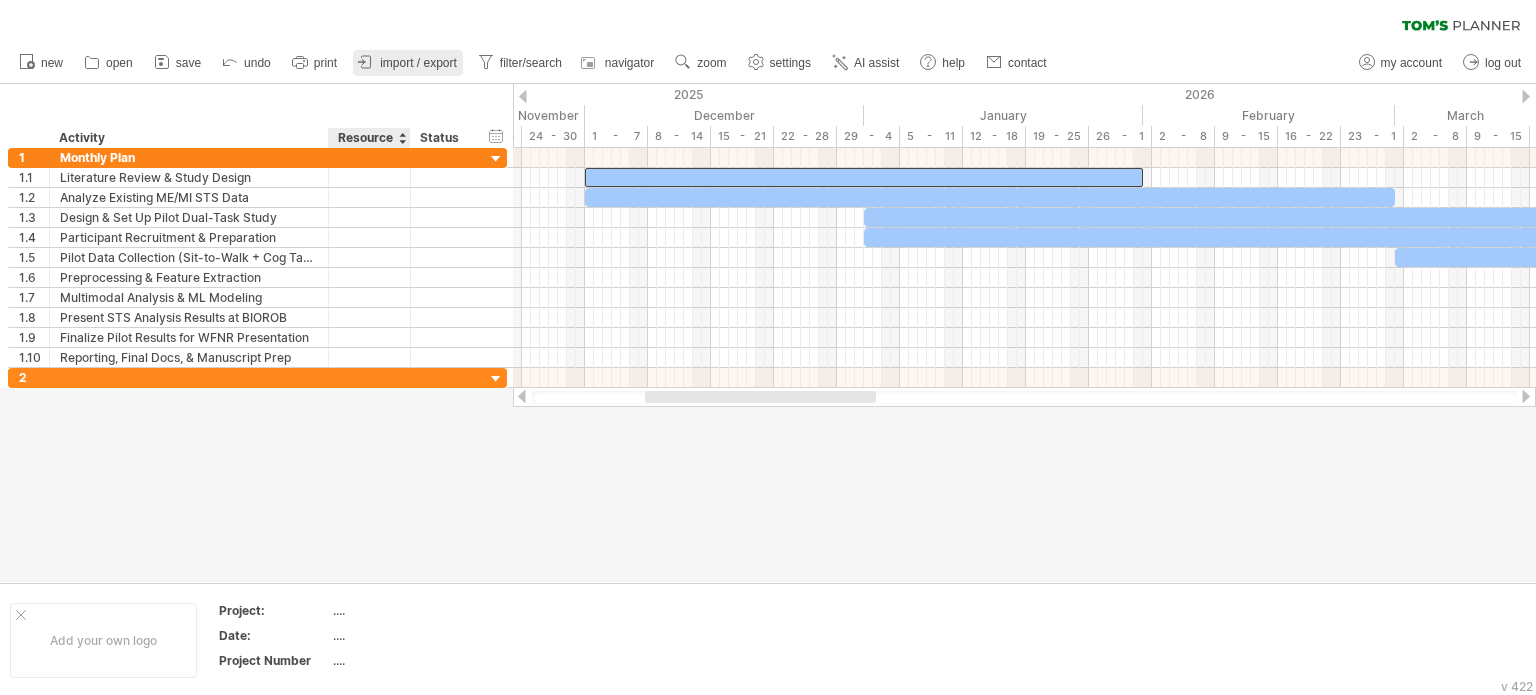 click on "import / export" at bounding box center [408, 63] 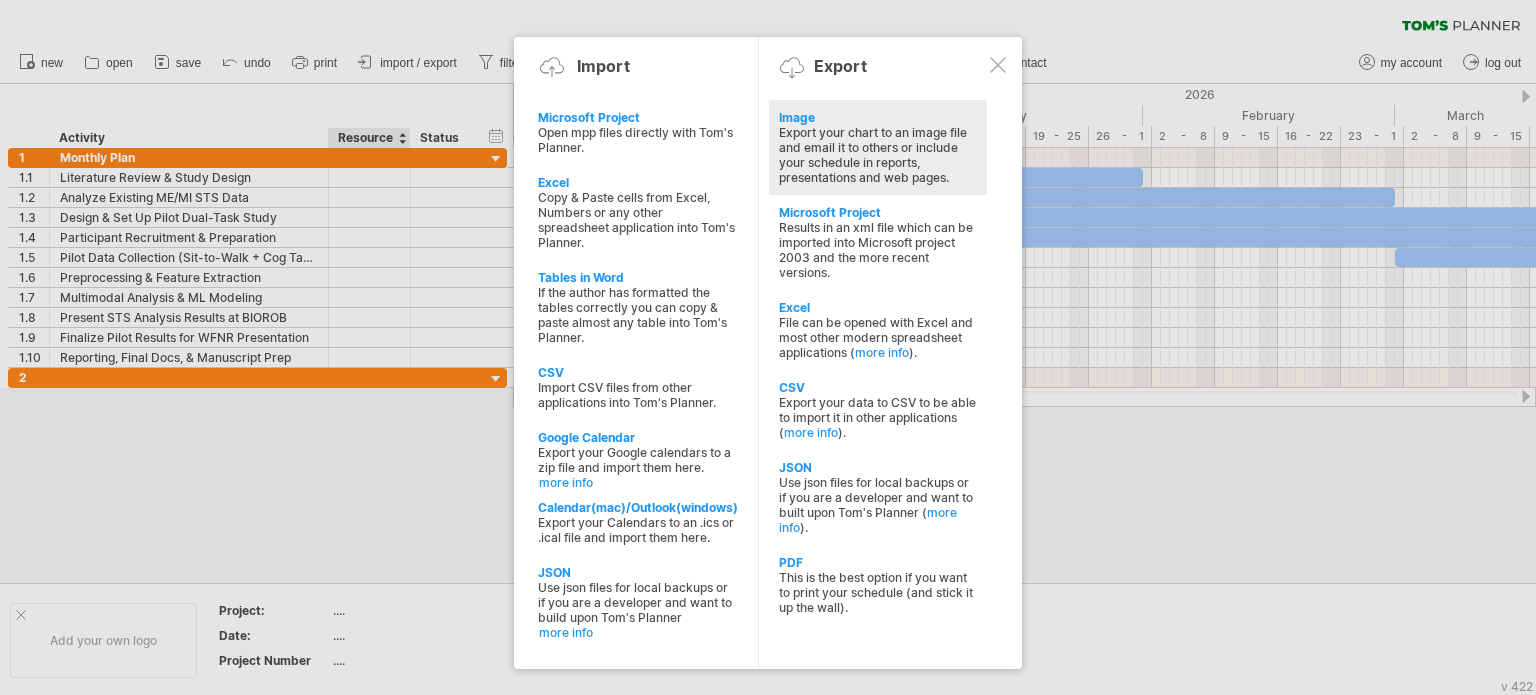 click on "Image" at bounding box center (878, 117) 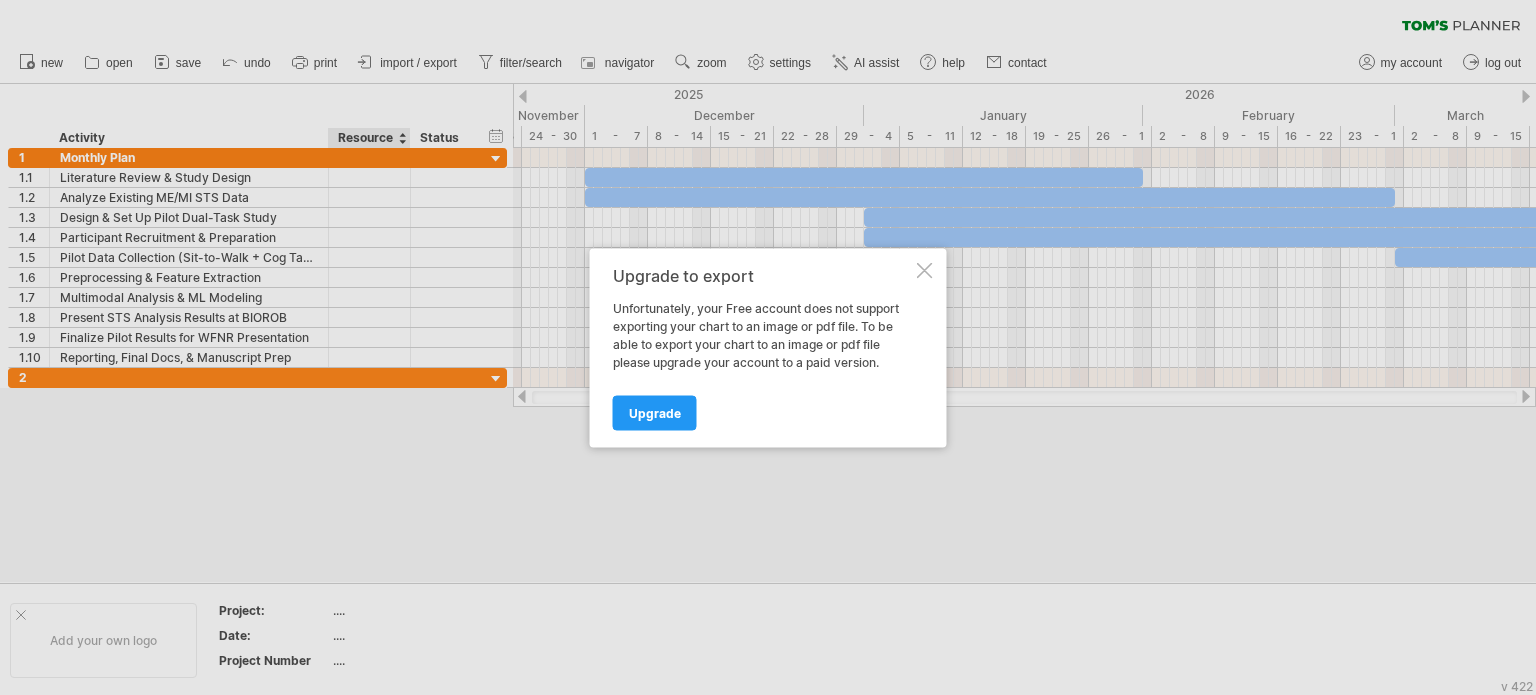 click at bounding box center (925, 270) 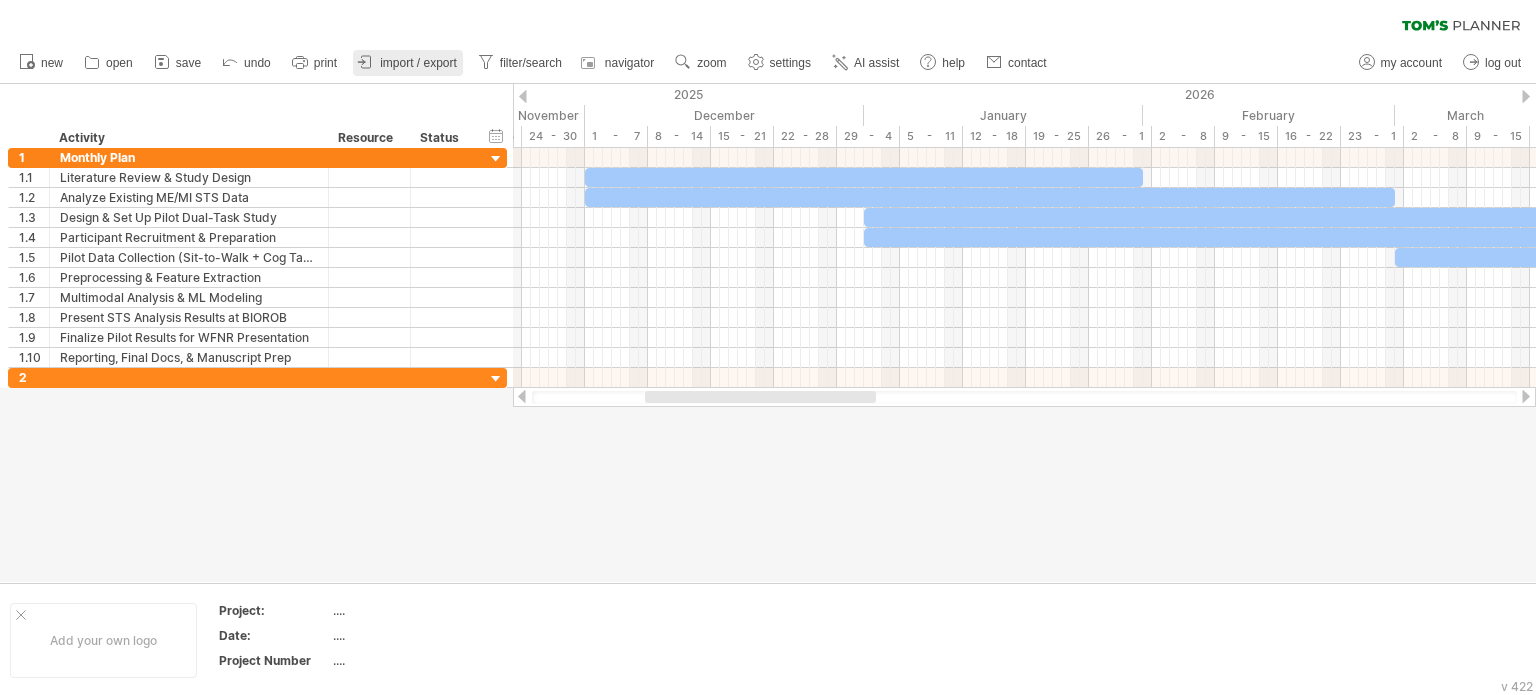 click on "import / export" at bounding box center (418, 63) 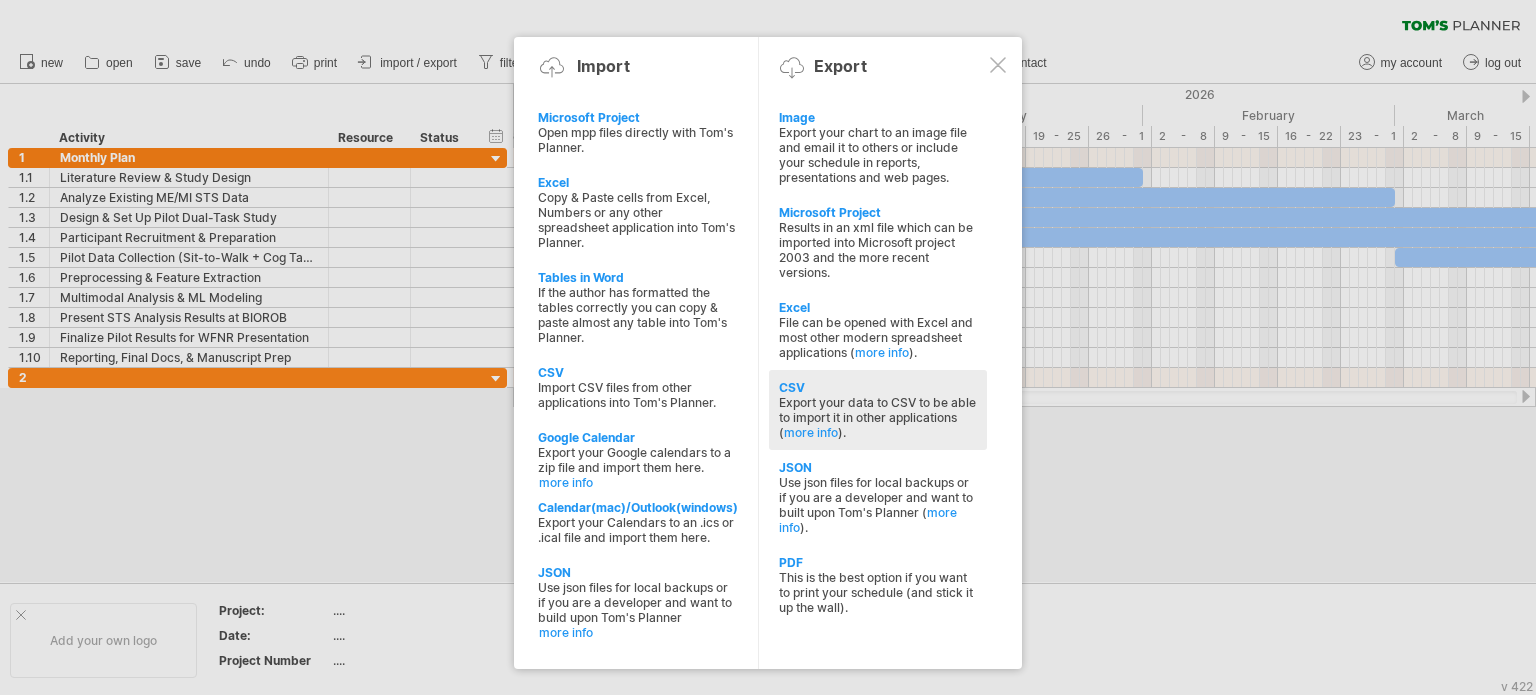 click on "CSV" at bounding box center [878, 387] 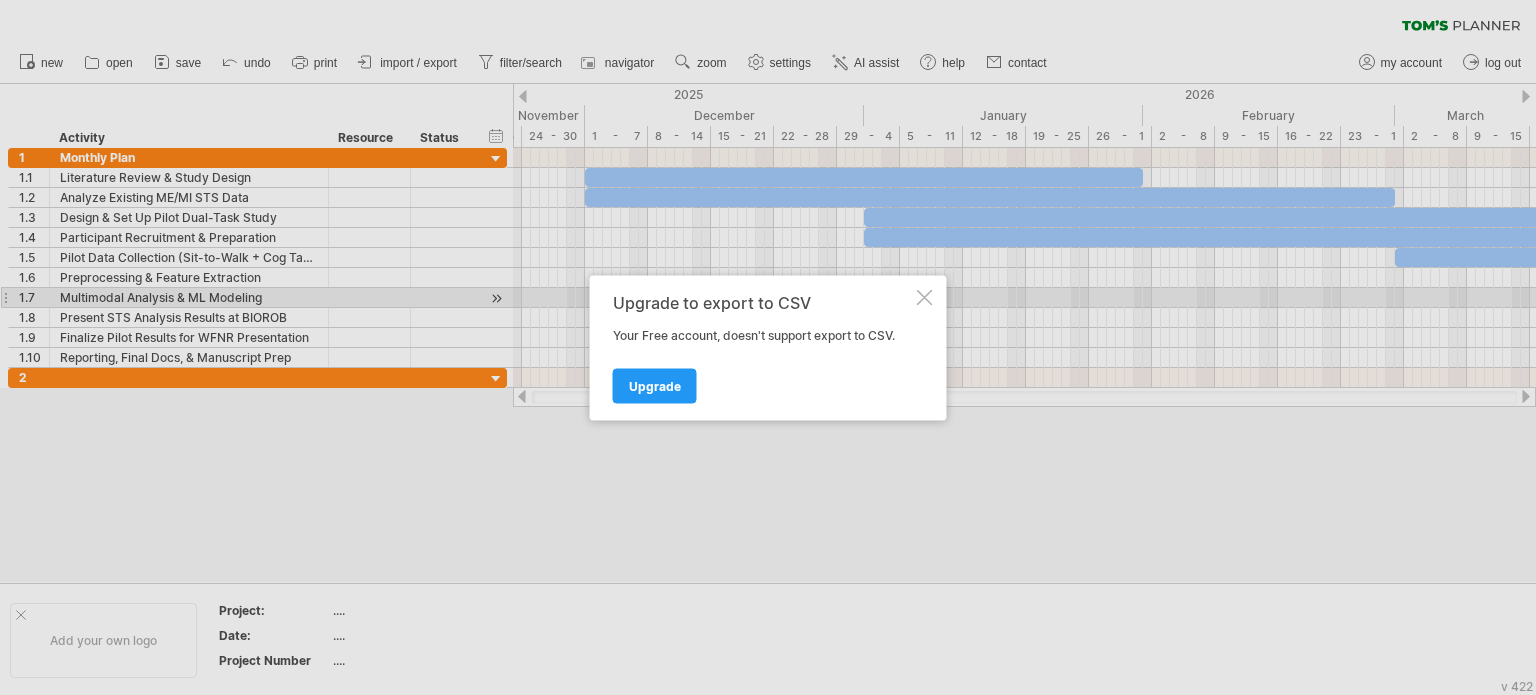click on "Upgrade to export to CSV Your Free account, doesn't support export to CSV. Upgrade" at bounding box center (768, 347) 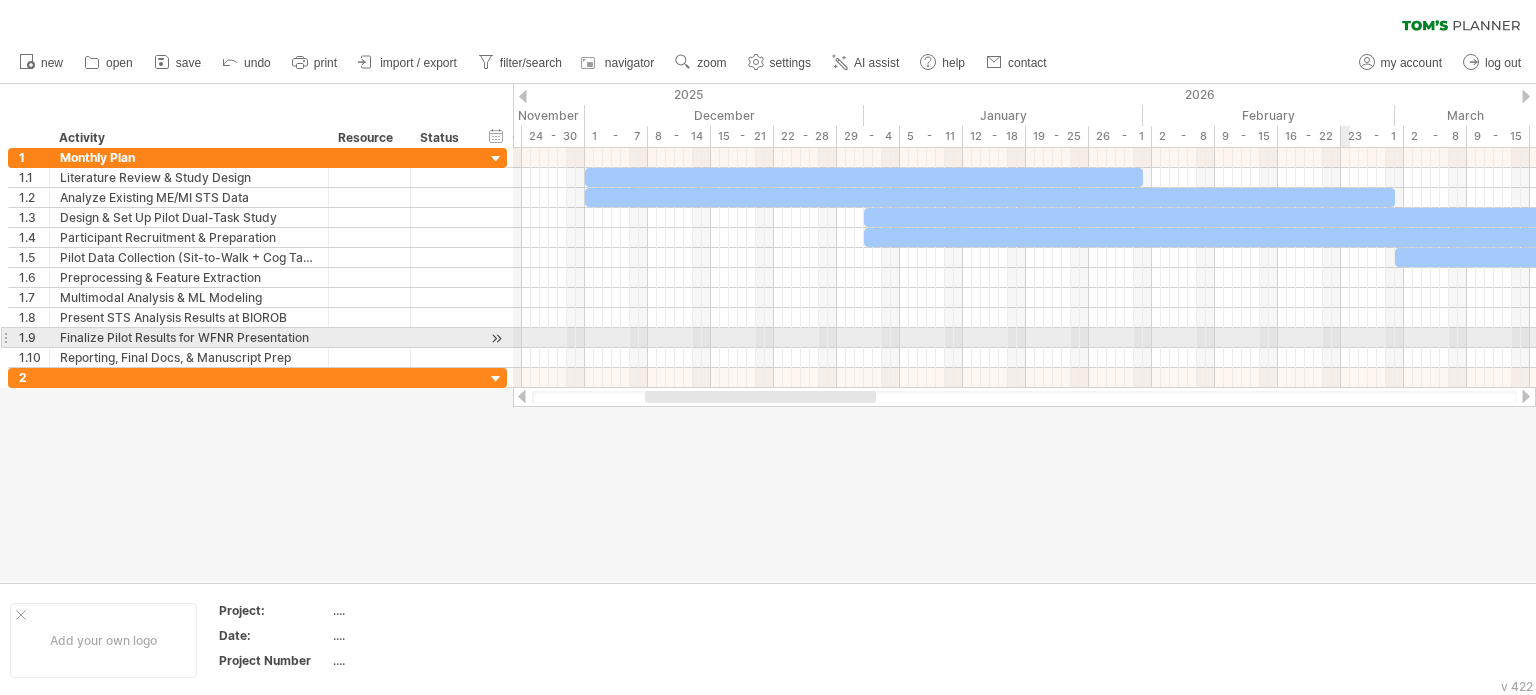 drag, startPoint x: 217, startPoint y: 99, endPoint x: 1348, endPoint y: 341, distance: 1156.6006 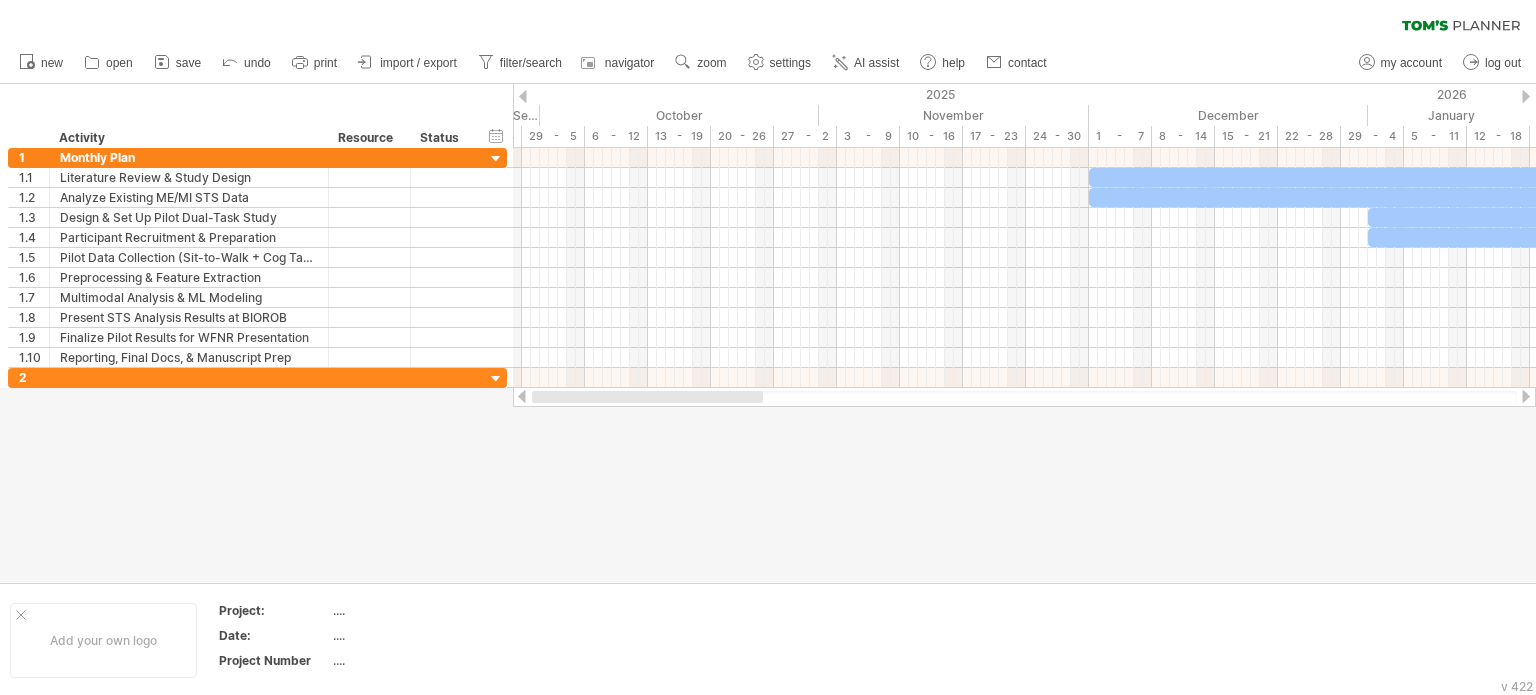 drag, startPoint x: 831, startPoint y: 396, endPoint x: 706, endPoint y: 397, distance: 125.004 